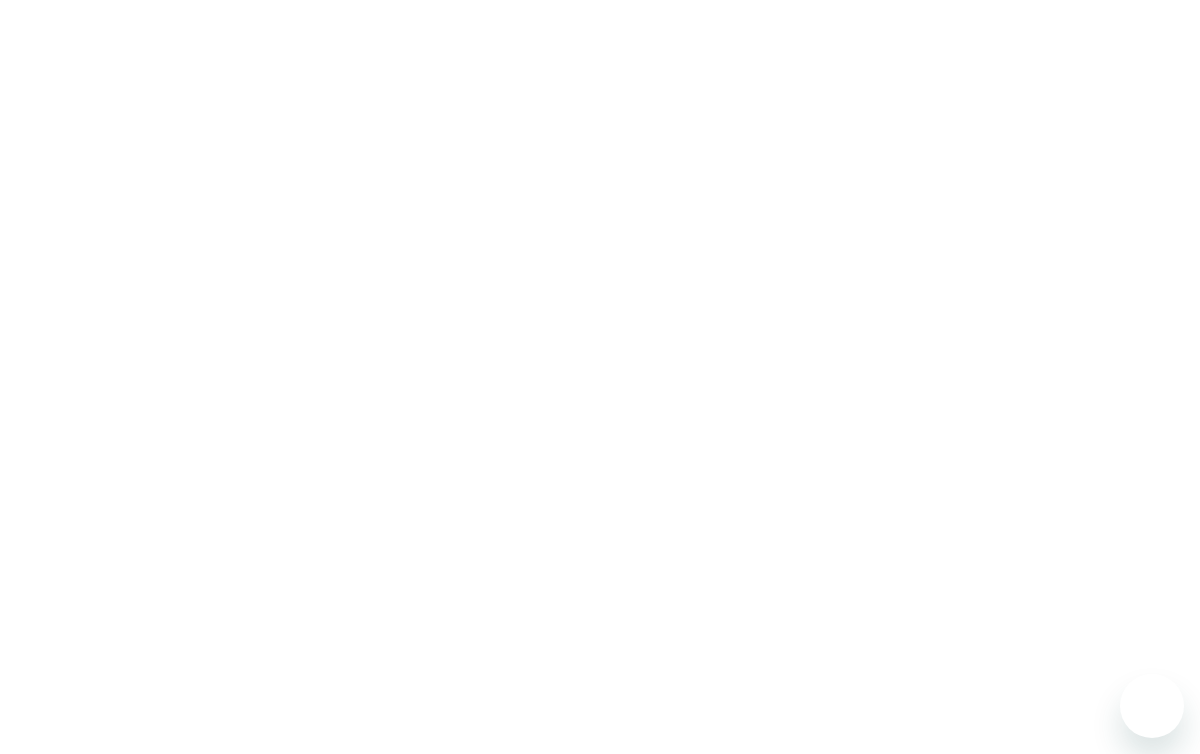 scroll, scrollTop: 0, scrollLeft: 0, axis: both 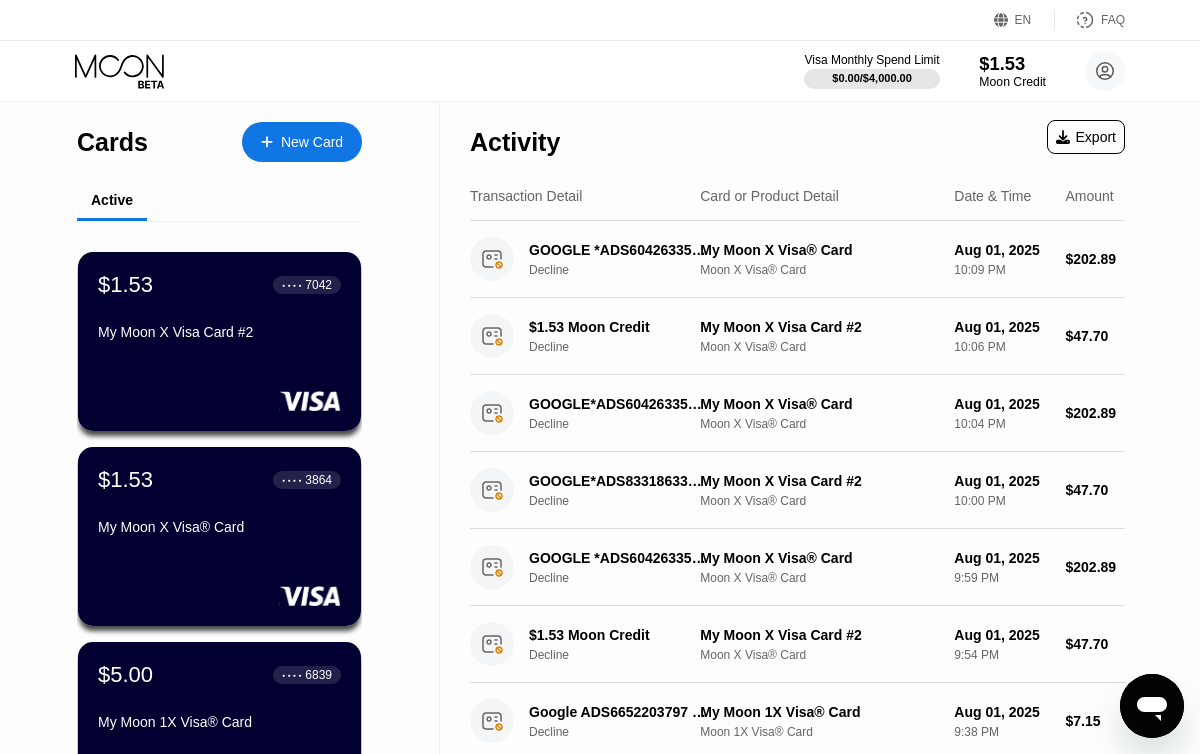 click on "$1.53" at bounding box center (1012, 63) 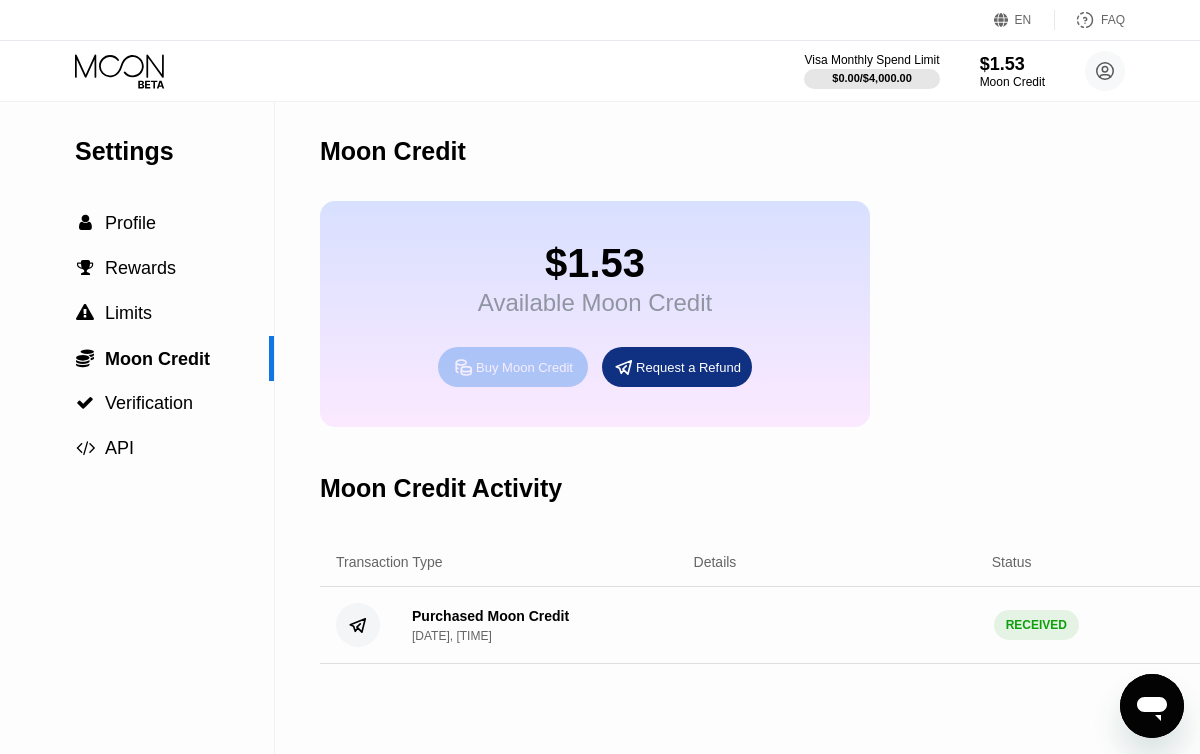 click on "Buy Moon Credit" at bounding box center [524, 367] 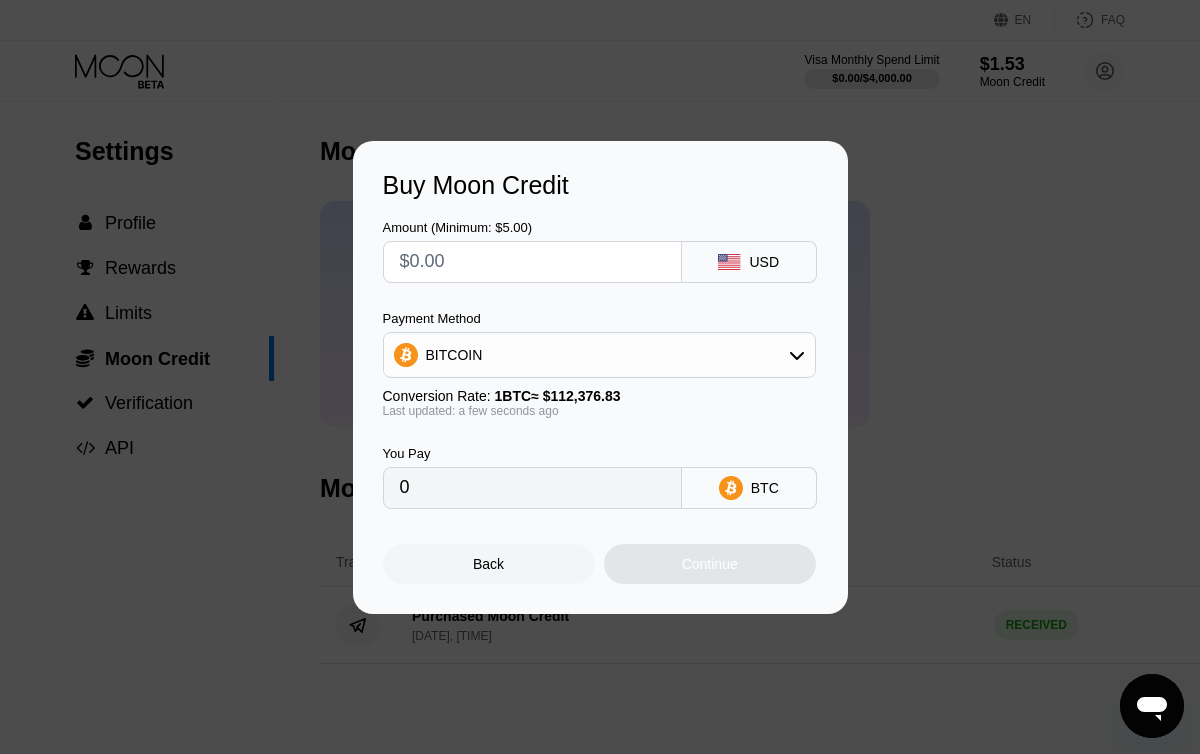 click at bounding box center (532, 262) 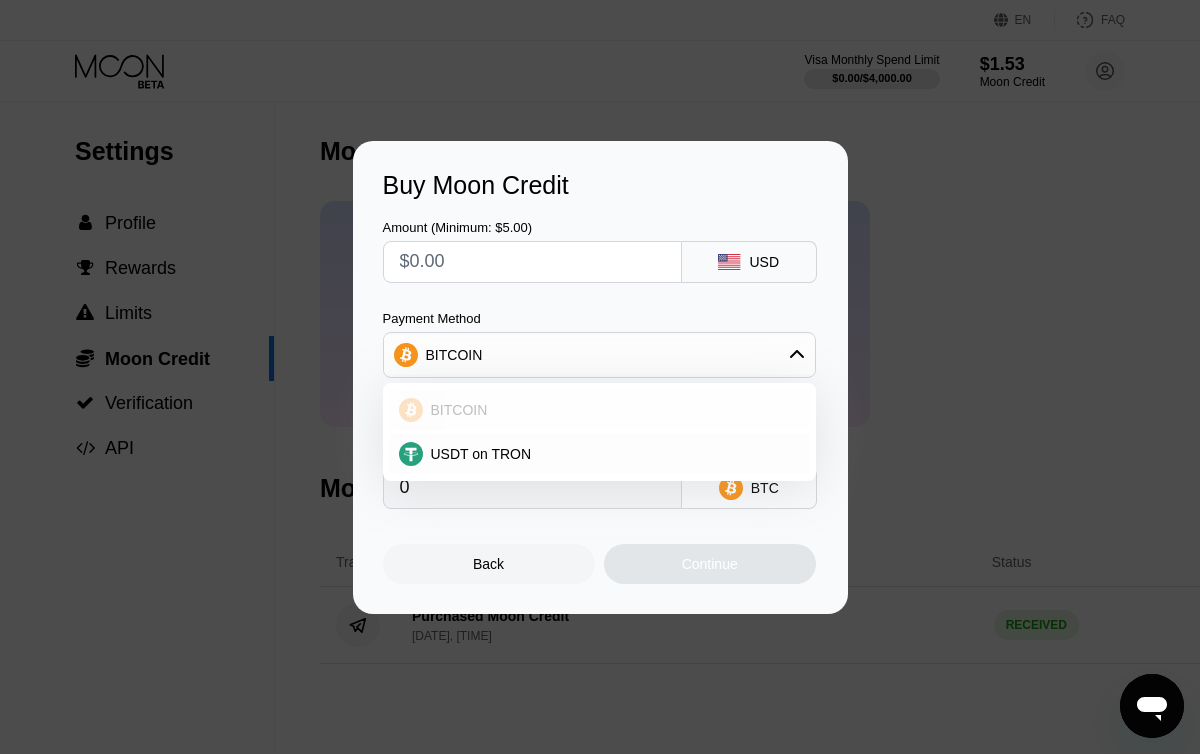 click on "USDT on TRON" at bounding box center [599, 454] 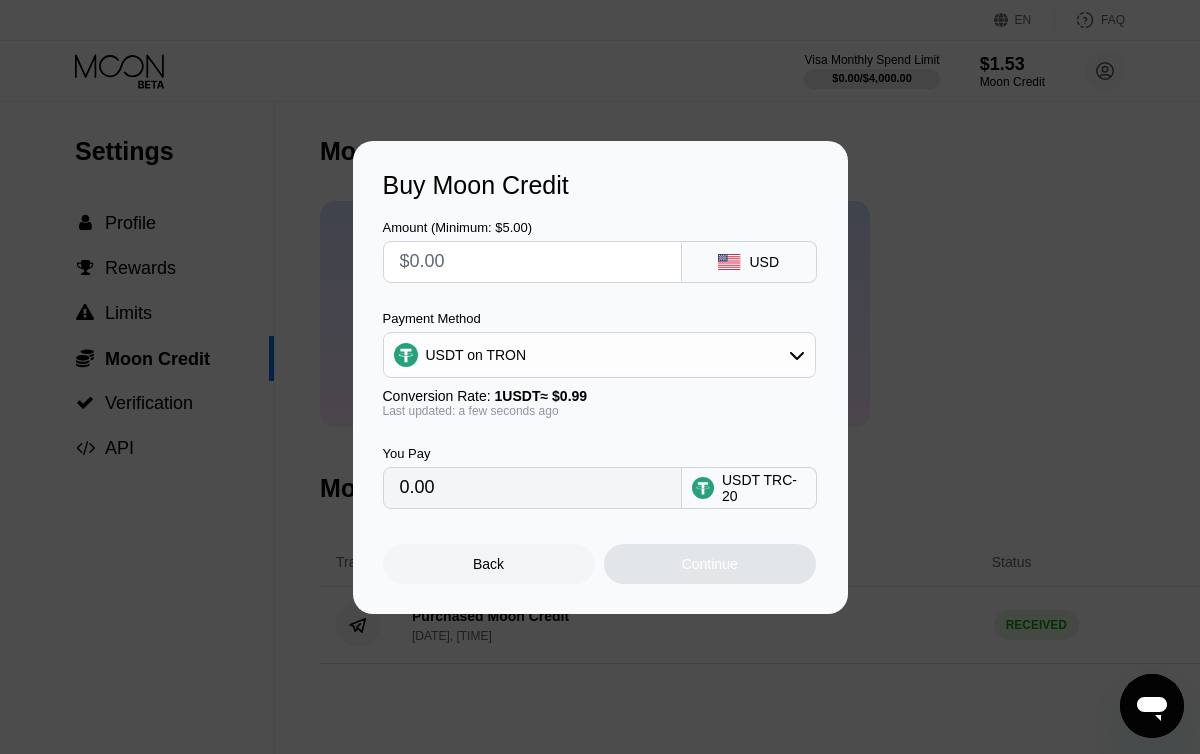 click at bounding box center [532, 262] 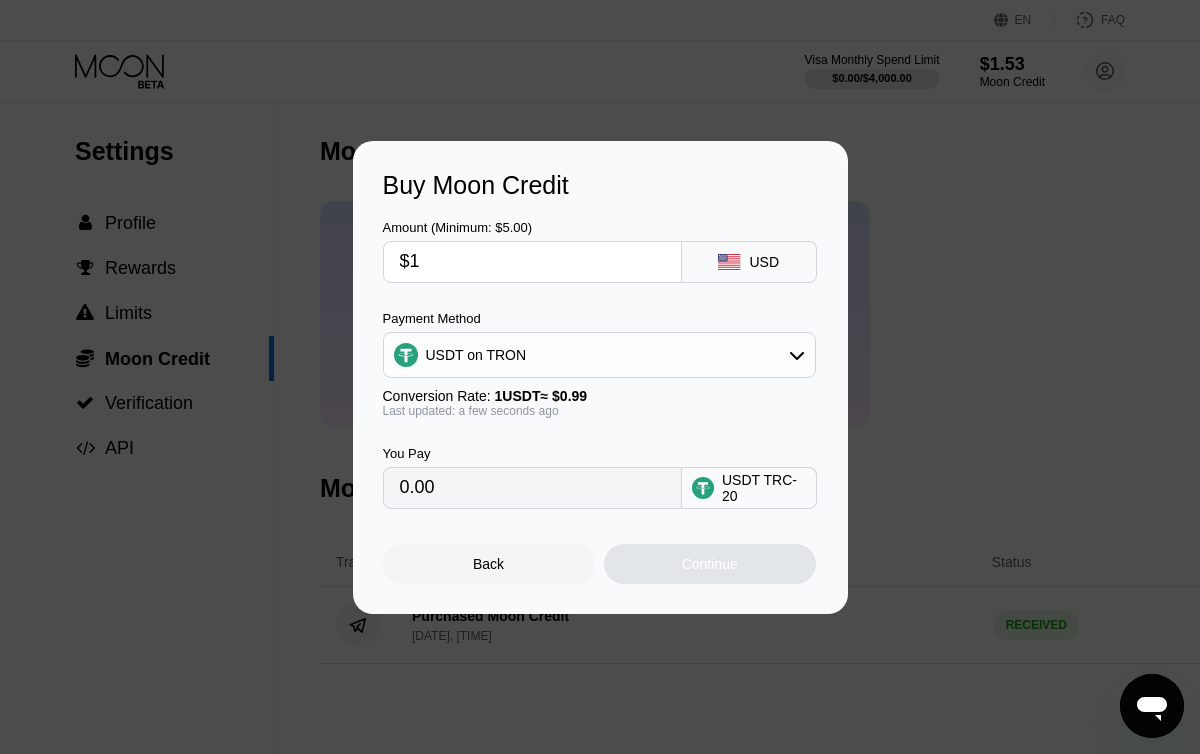 type on "1.01" 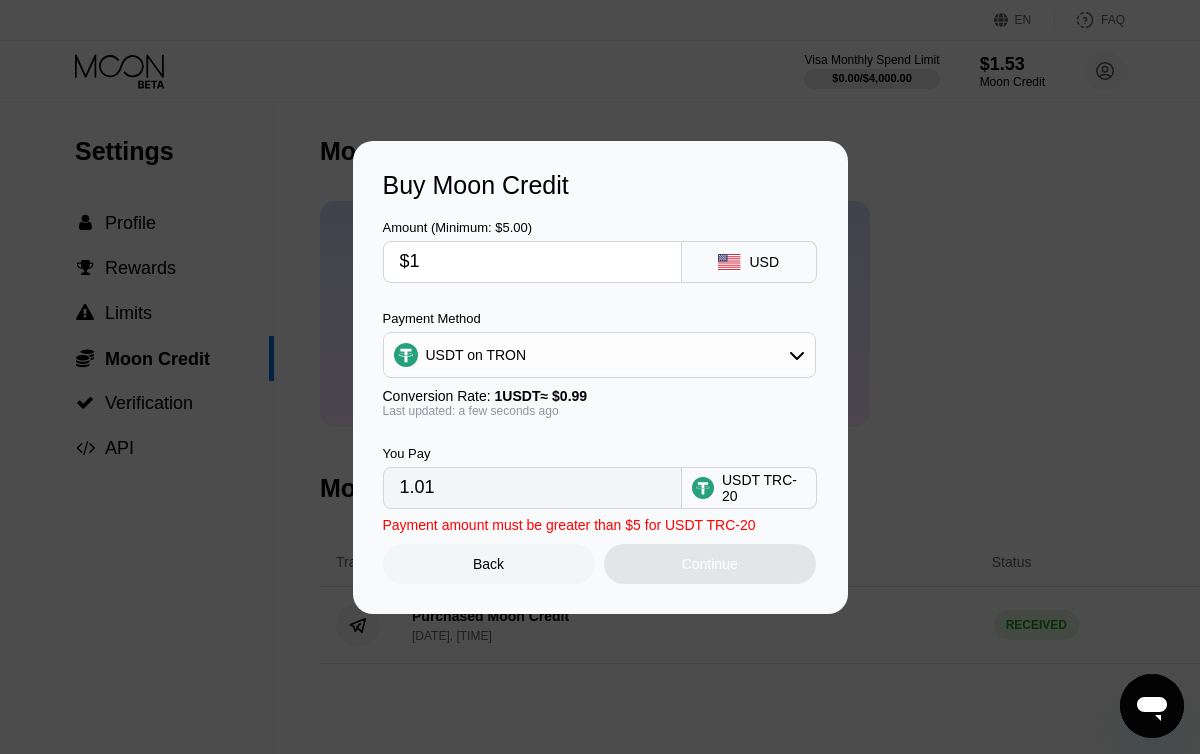 type on "$10" 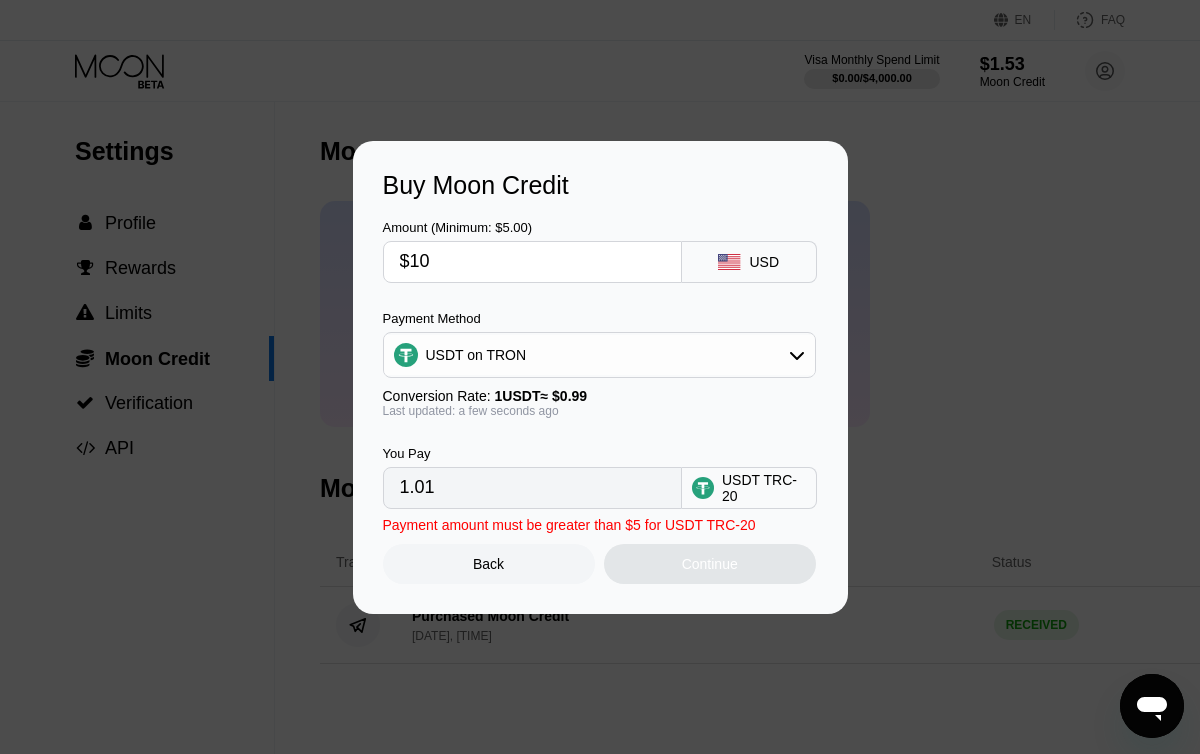 type on "10.10" 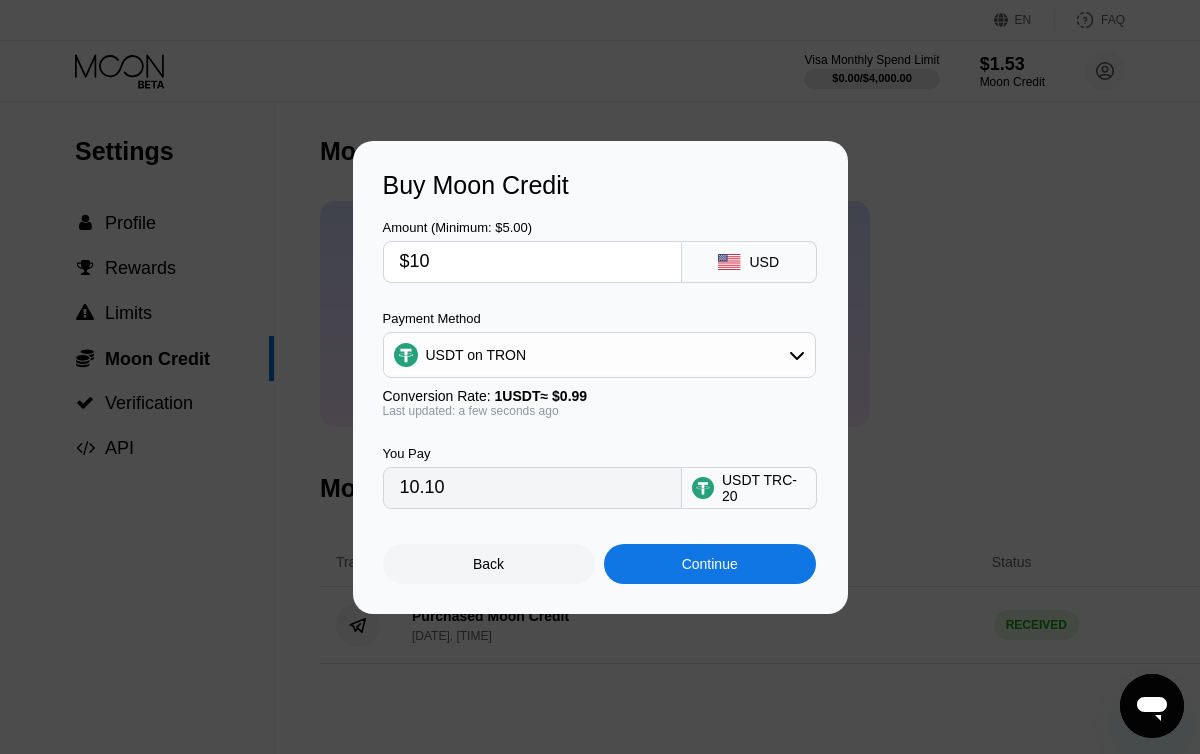 type on "$10" 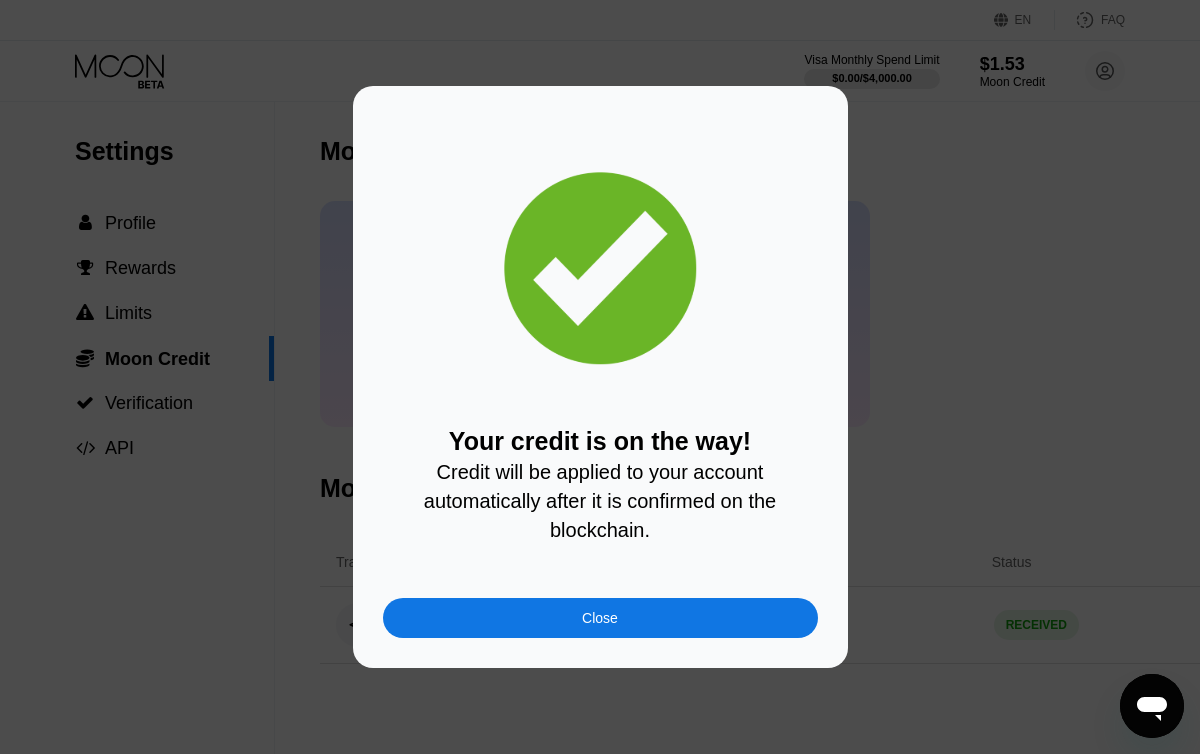 click on "Close" at bounding box center [600, 618] 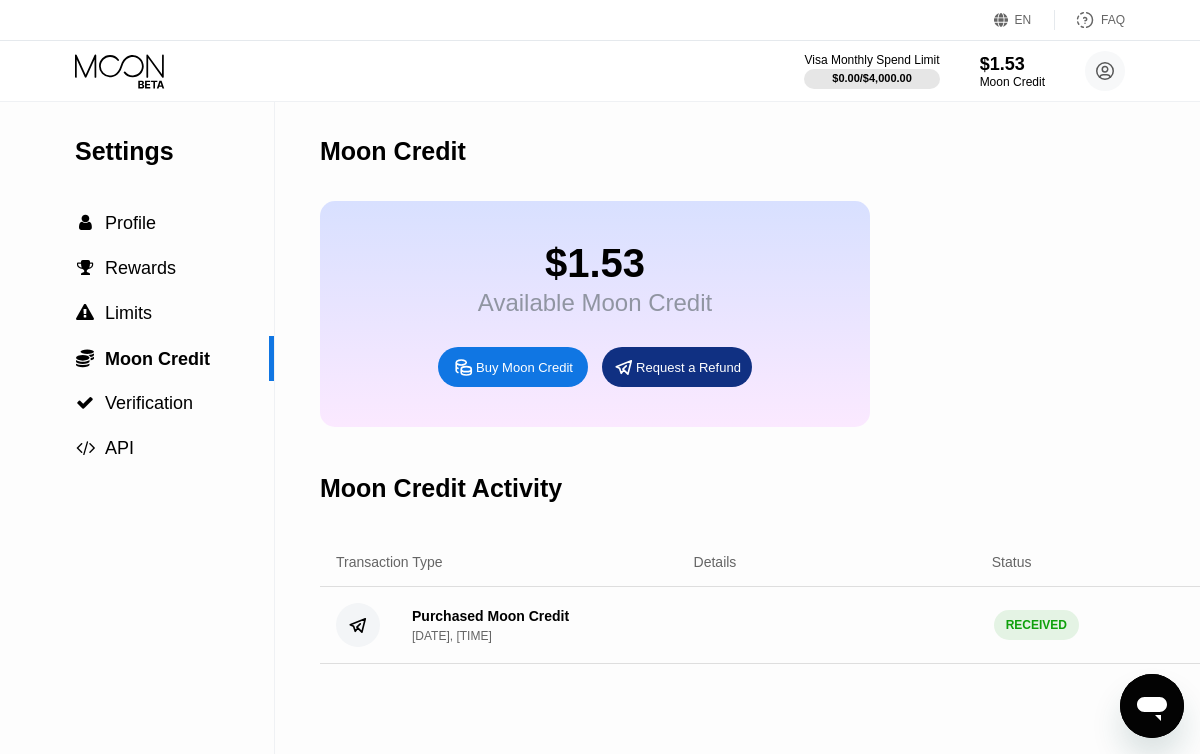 click on "Visa Monthly Spend Limit $0.00 / $4,000.00 $1.53 Moon Credit Harriett Larkin iqoyoyeci566@gmail.com  Home Settings Support Careers About Us Log out Privacy policy Terms" at bounding box center (600, 71) 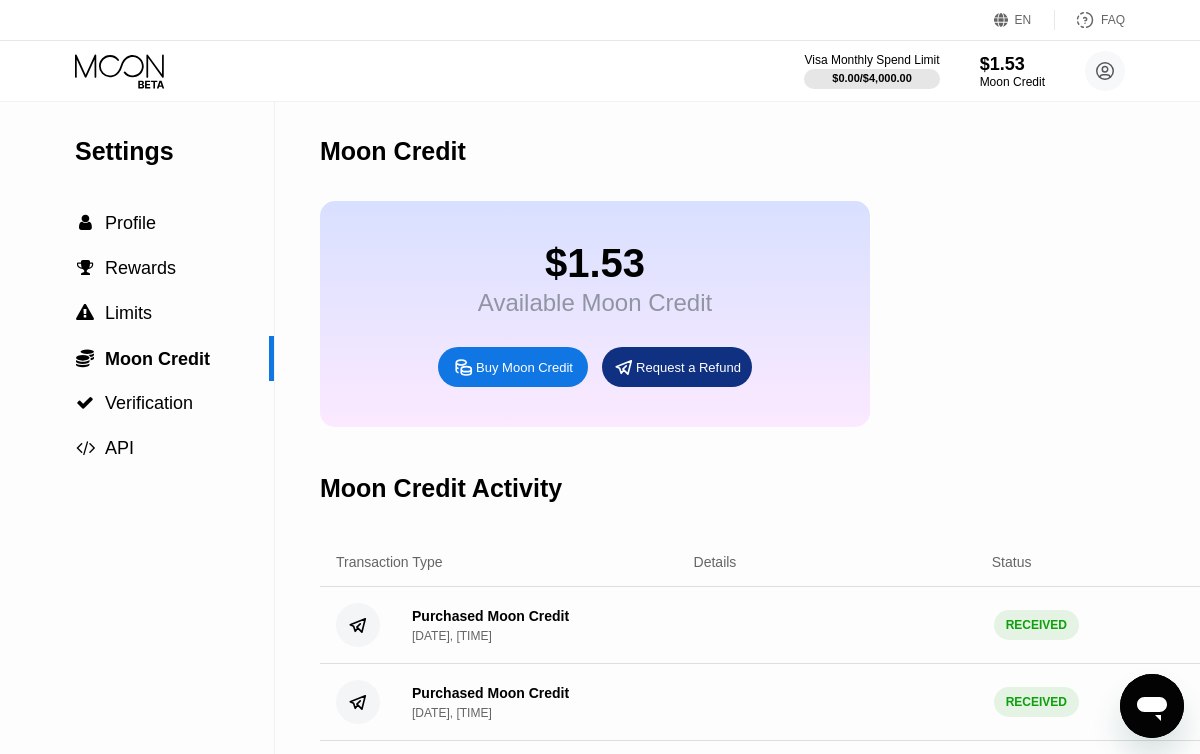 click 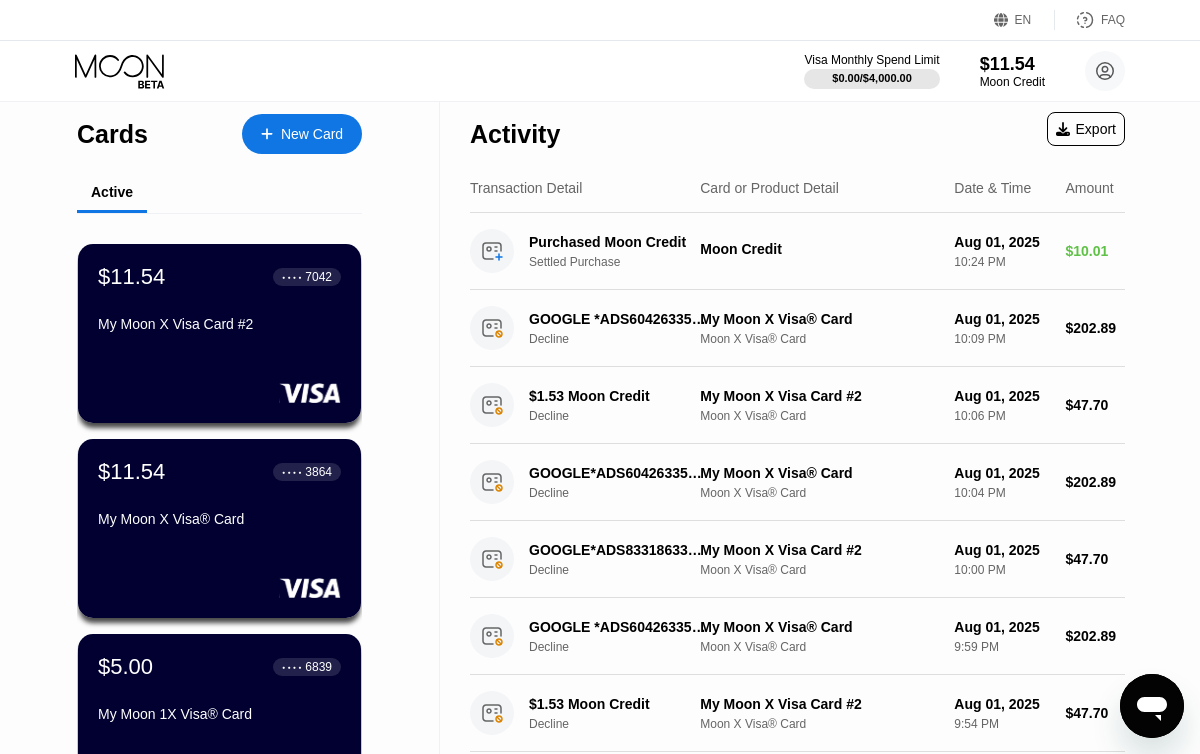 scroll, scrollTop: 0, scrollLeft: 0, axis: both 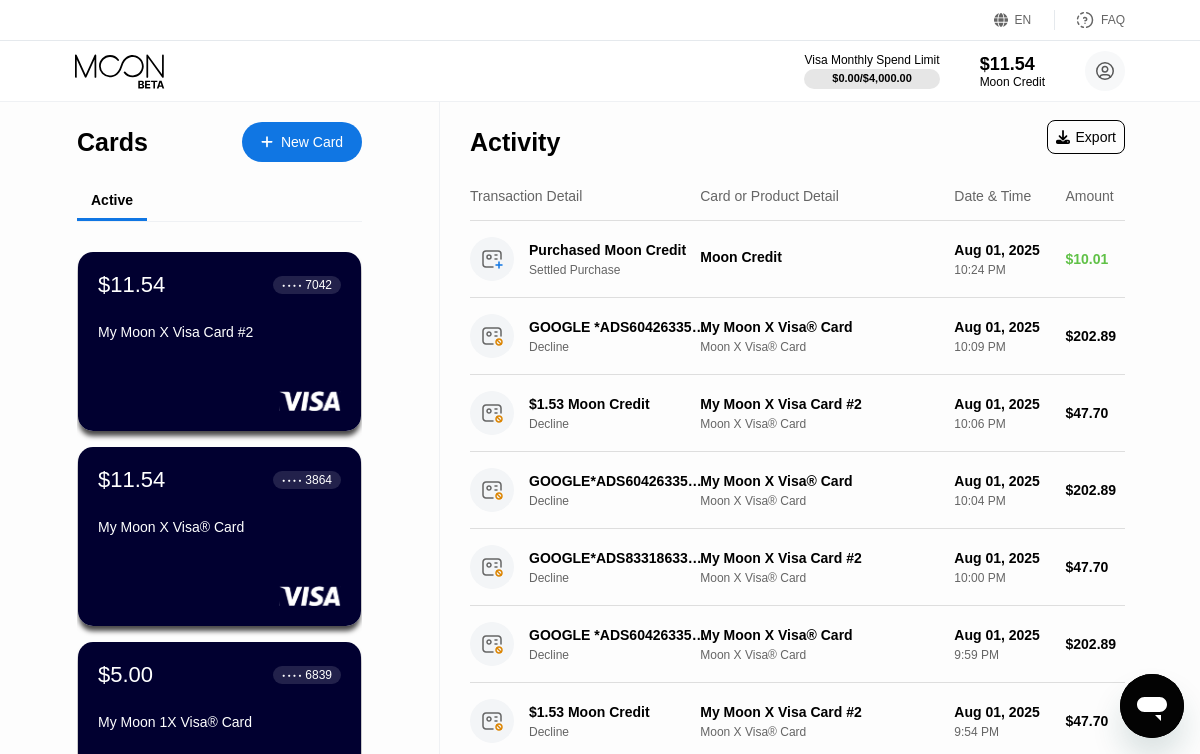 click on "New Card" at bounding box center (302, 142) 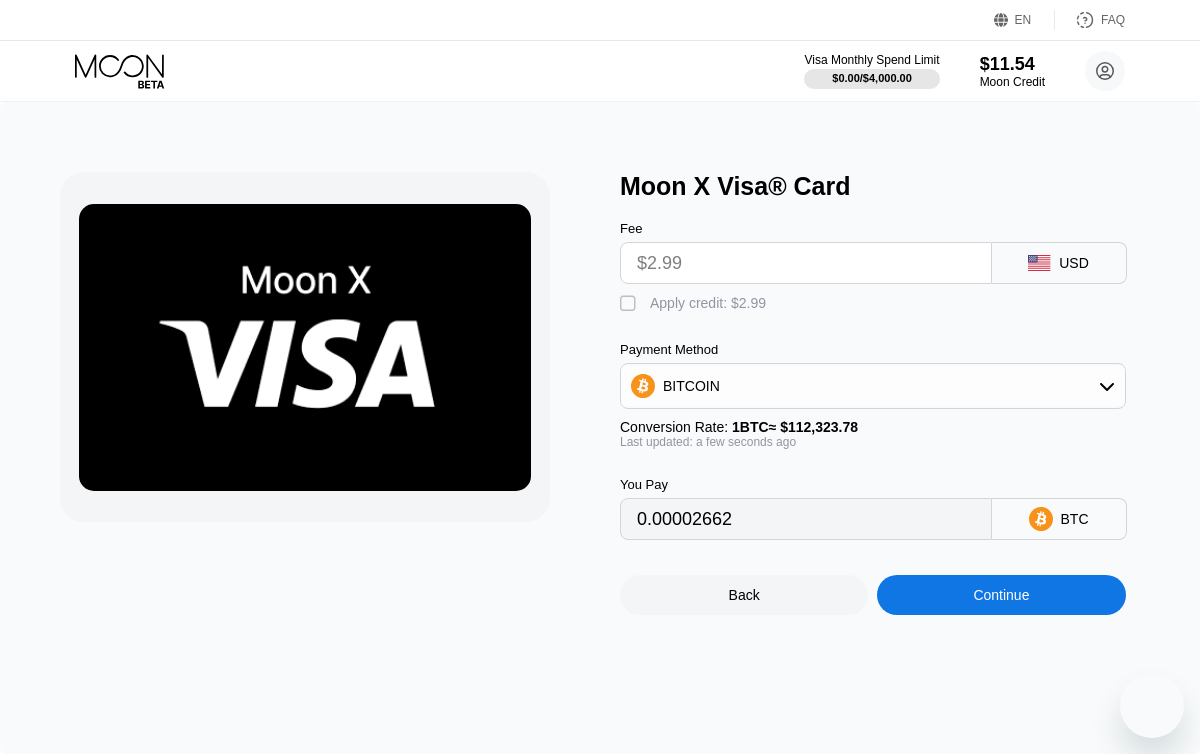 scroll, scrollTop: 0, scrollLeft: 0, axis: both 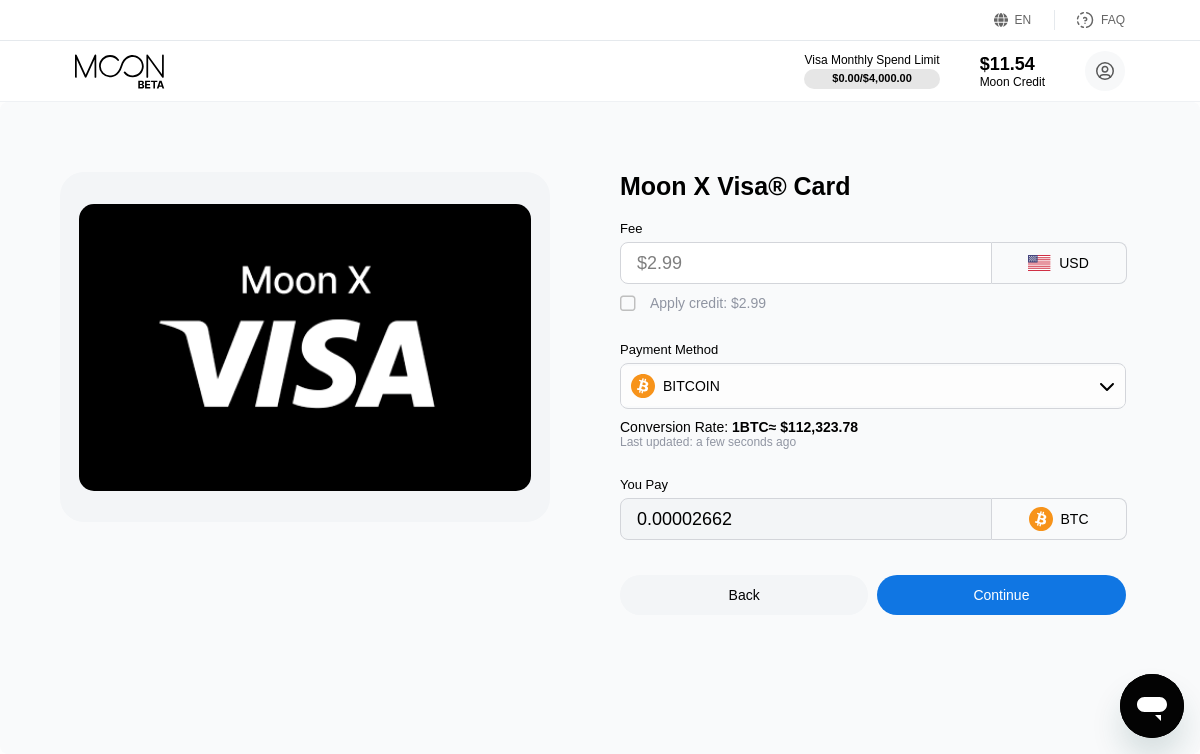 click on "" at bounding box center [630, 304] 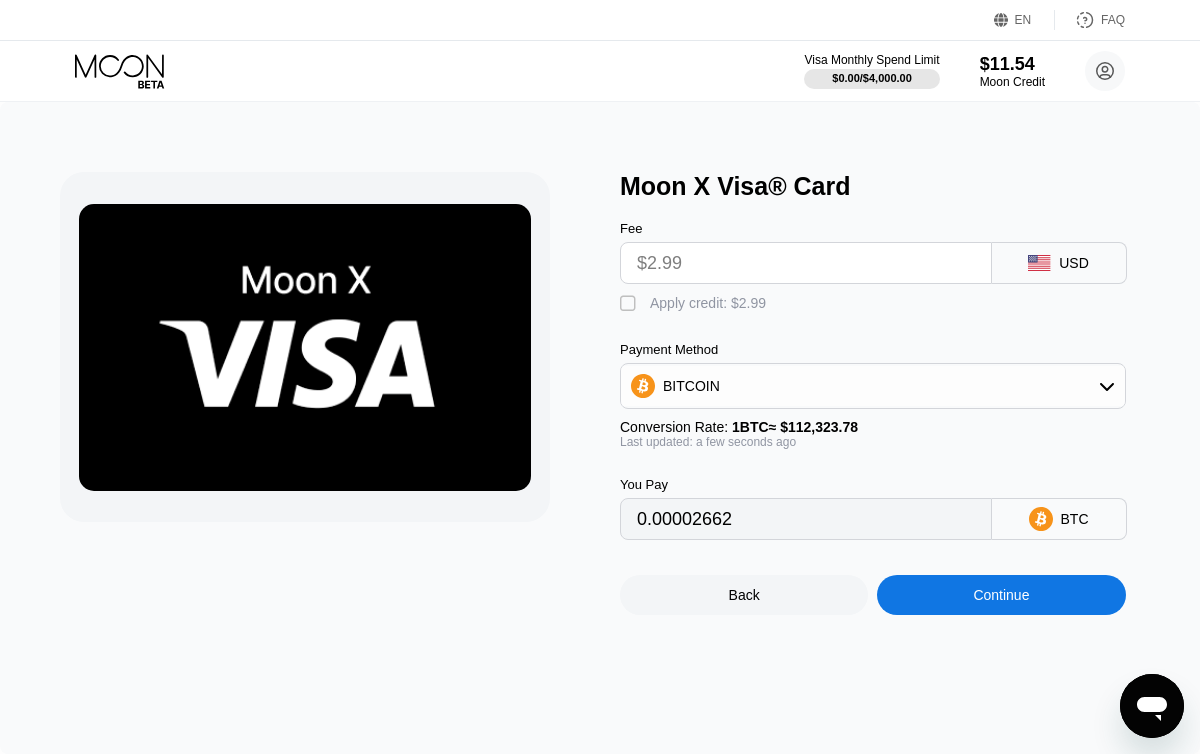 type on "0" 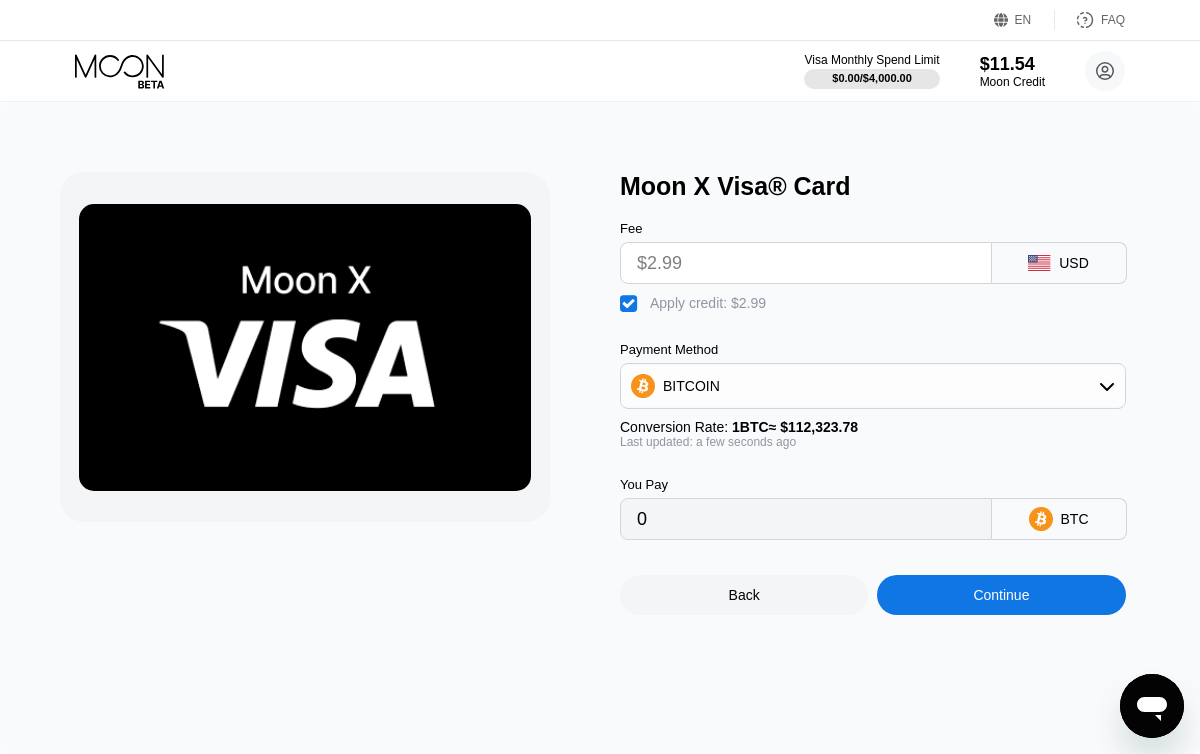 click on "Continue" at bounding box center [1001, 595] 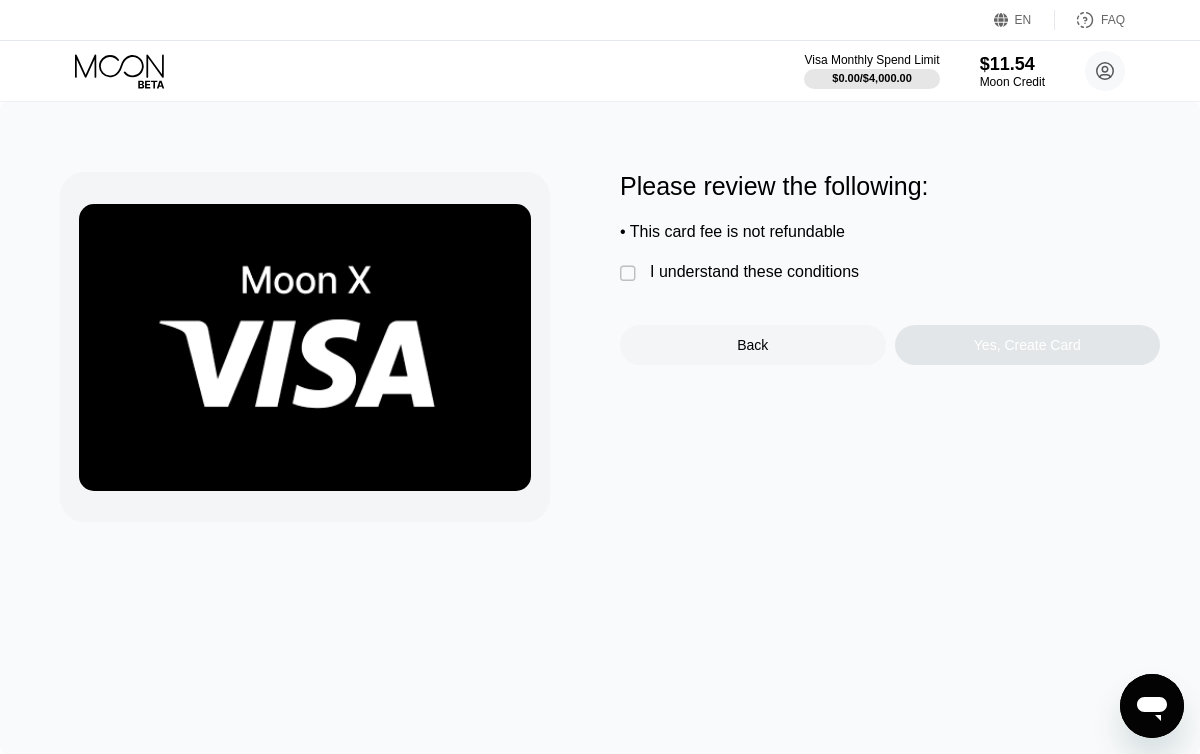 click on "I understand these conditions" at bounding box center (754, 272) 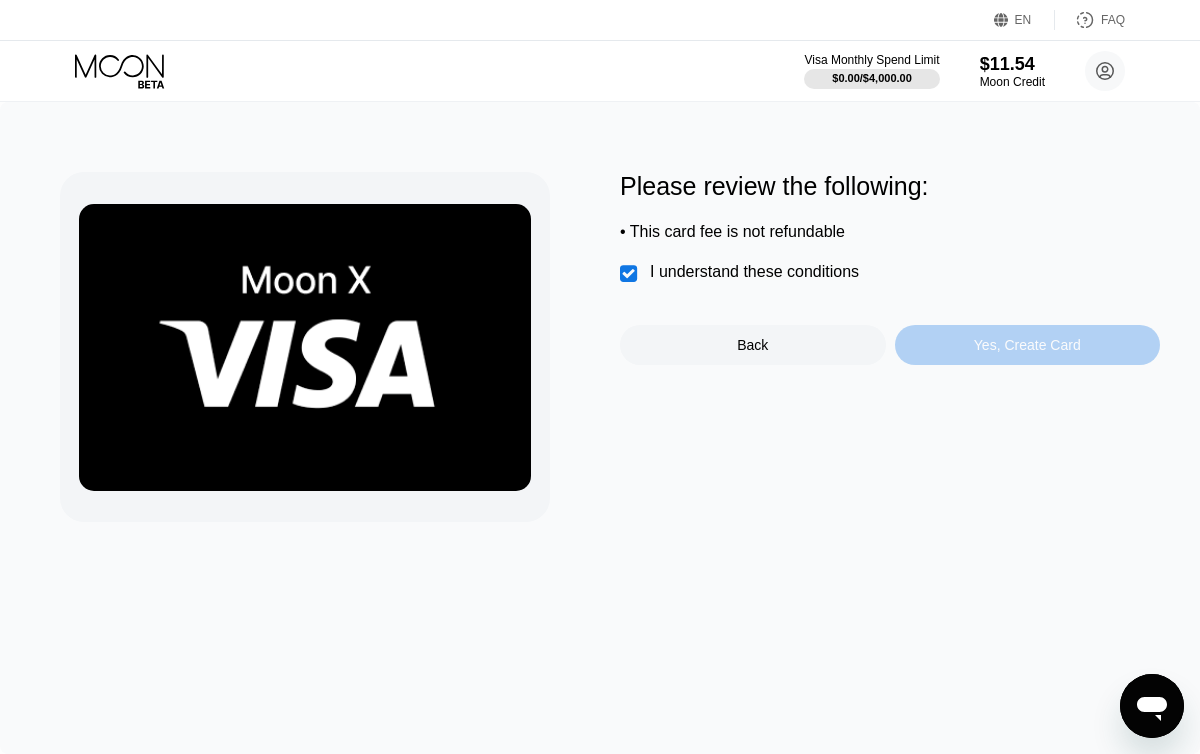 click on "Yes, Create Card" at bounding box center (1028, 345) 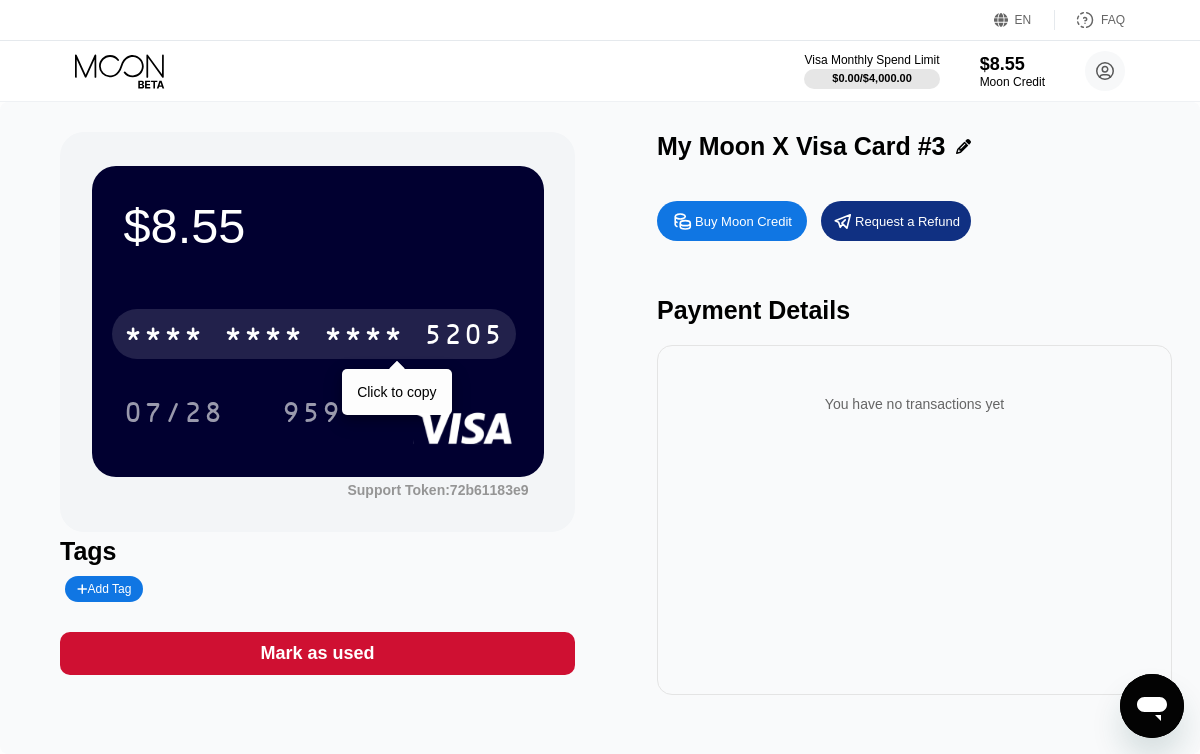 click on "* * * *" at bounding box center (364, 337) 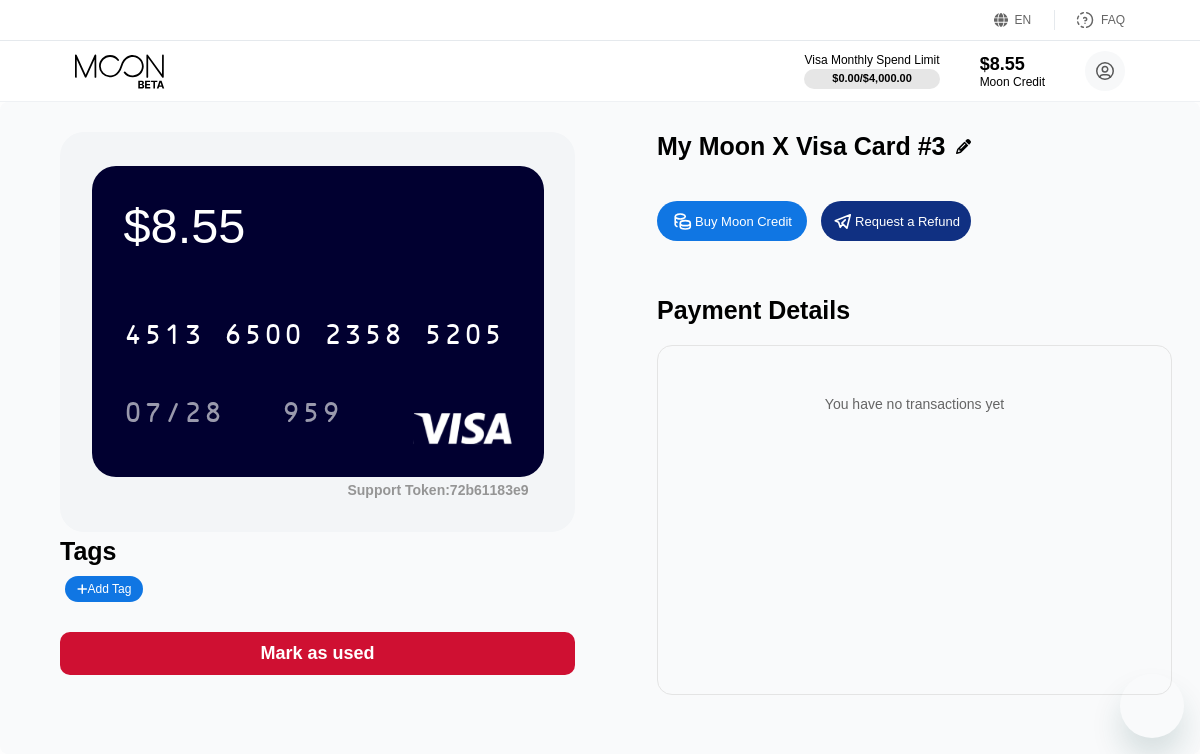 scroll, scrollTop: 0, scrollLeft: 0, axis: both 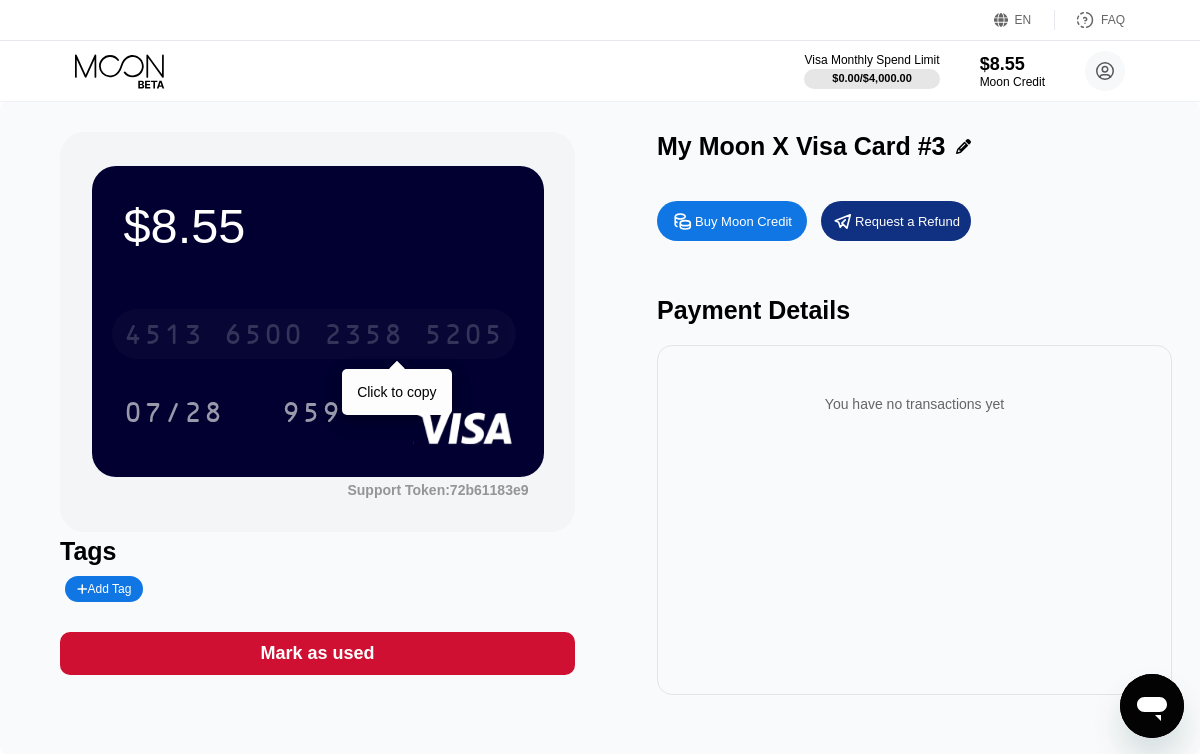 click on "6500" at bounding box center (264, 337) 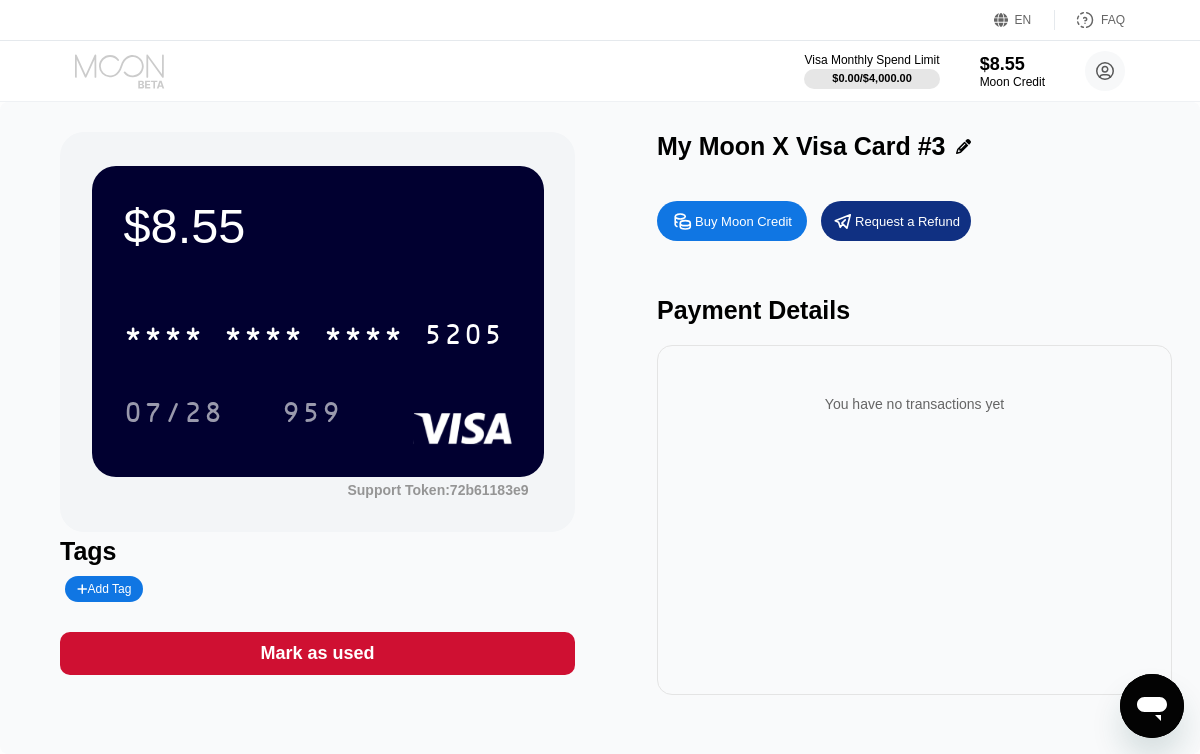 click 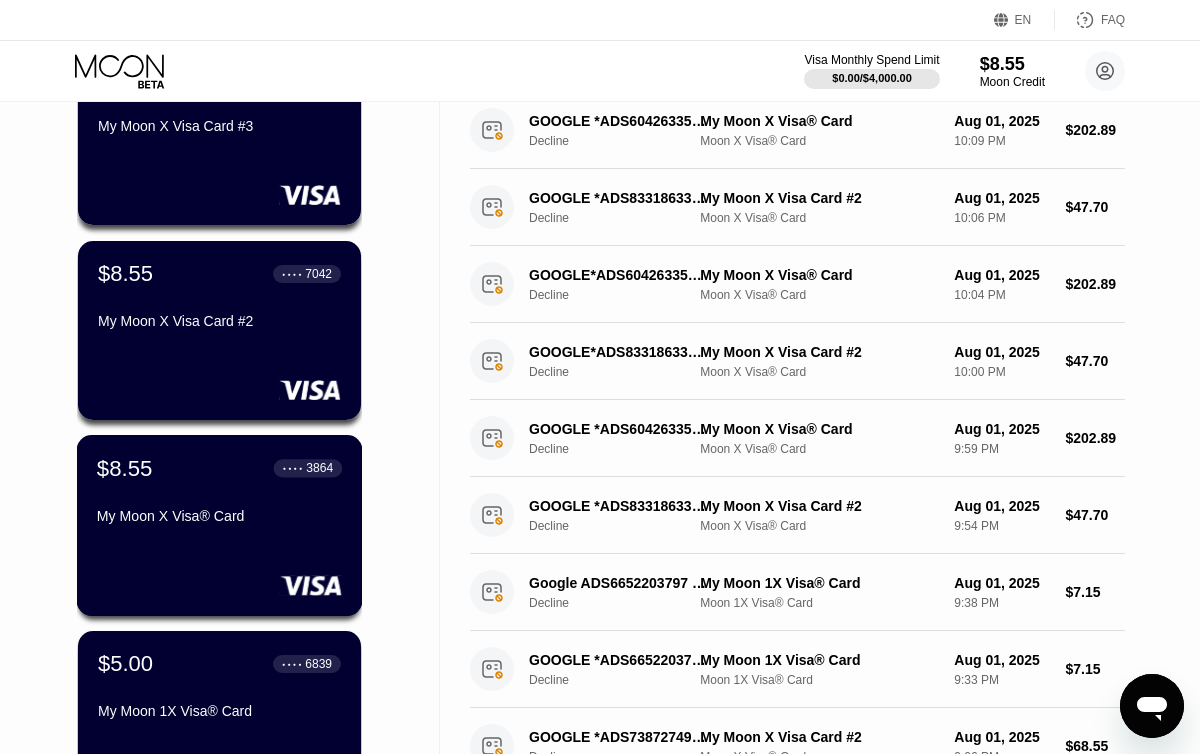 scroll, scrollTop: 0, scrollLeft: 0, axis: both 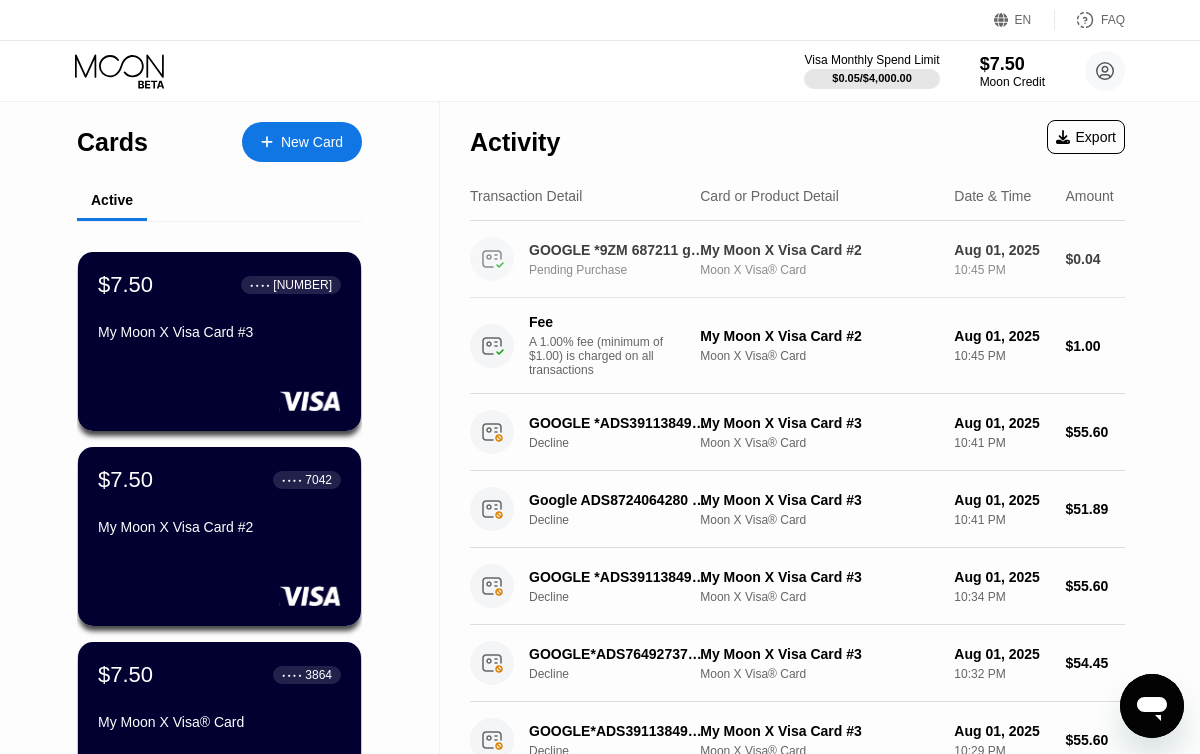 click on "GOOGLE *9ZM 687211       g.co/helppay#GB" at bounding box center (618, 250) 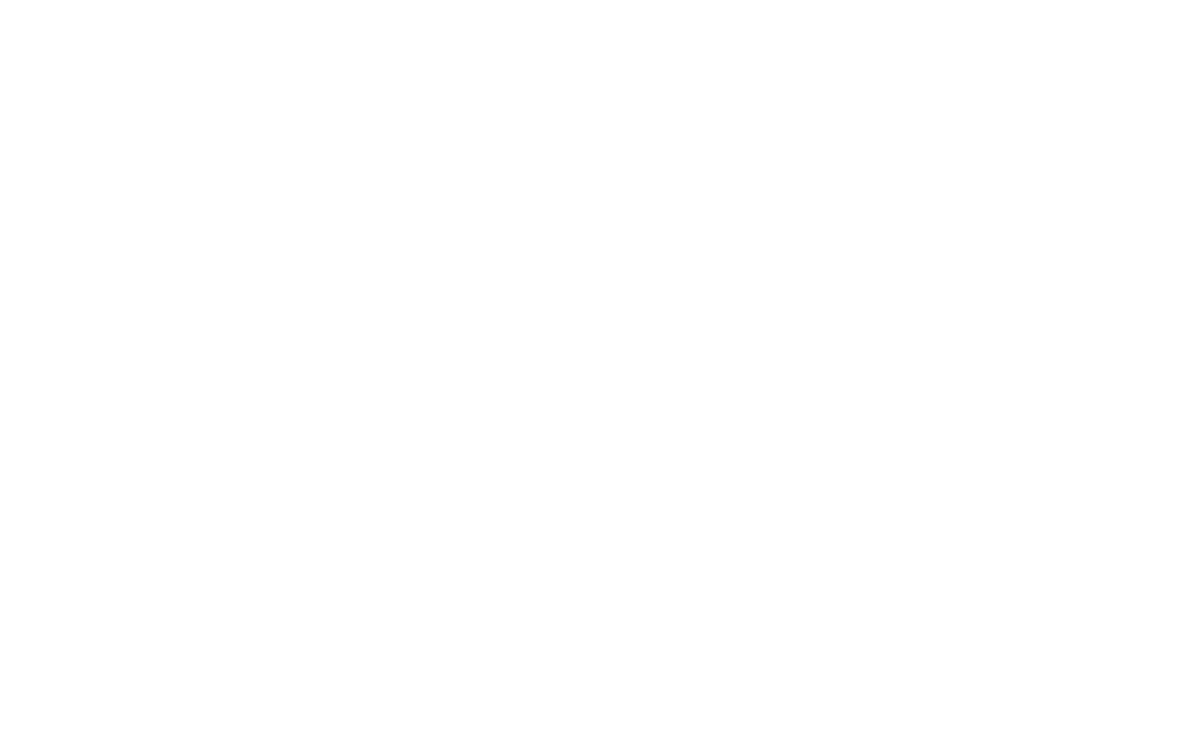 scroll, scrollTop: 0, scrollLeft: 0, axis: both 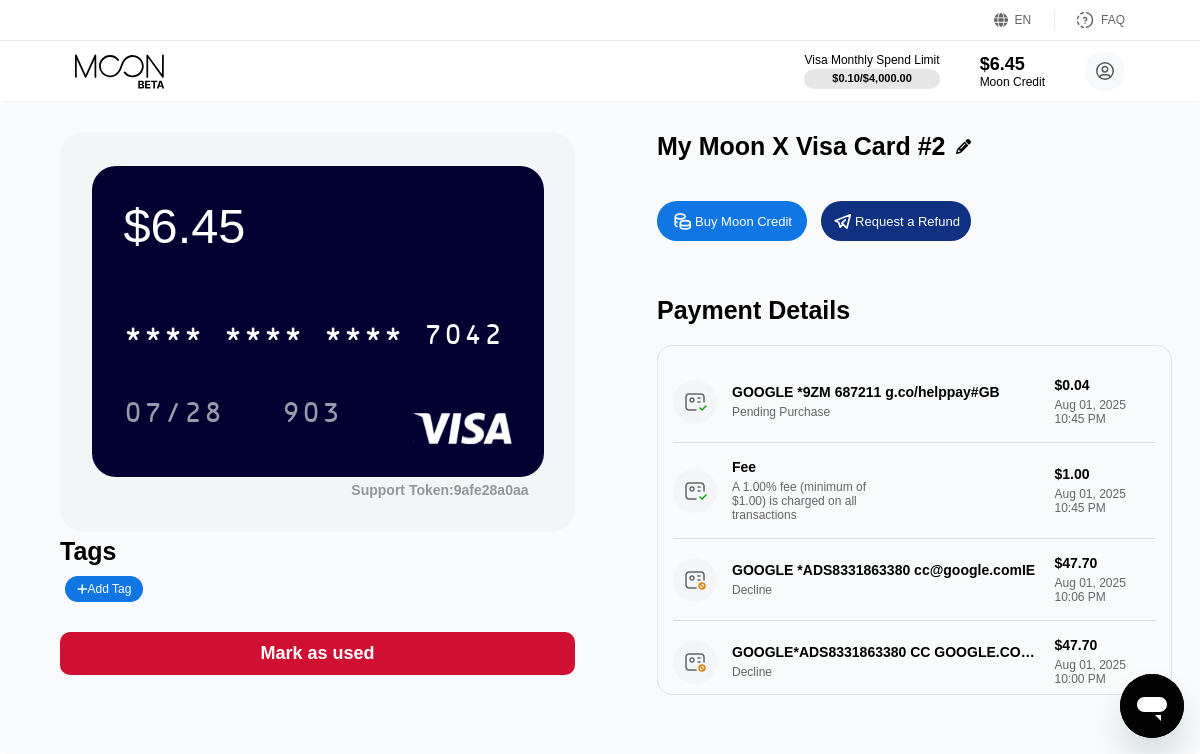 click 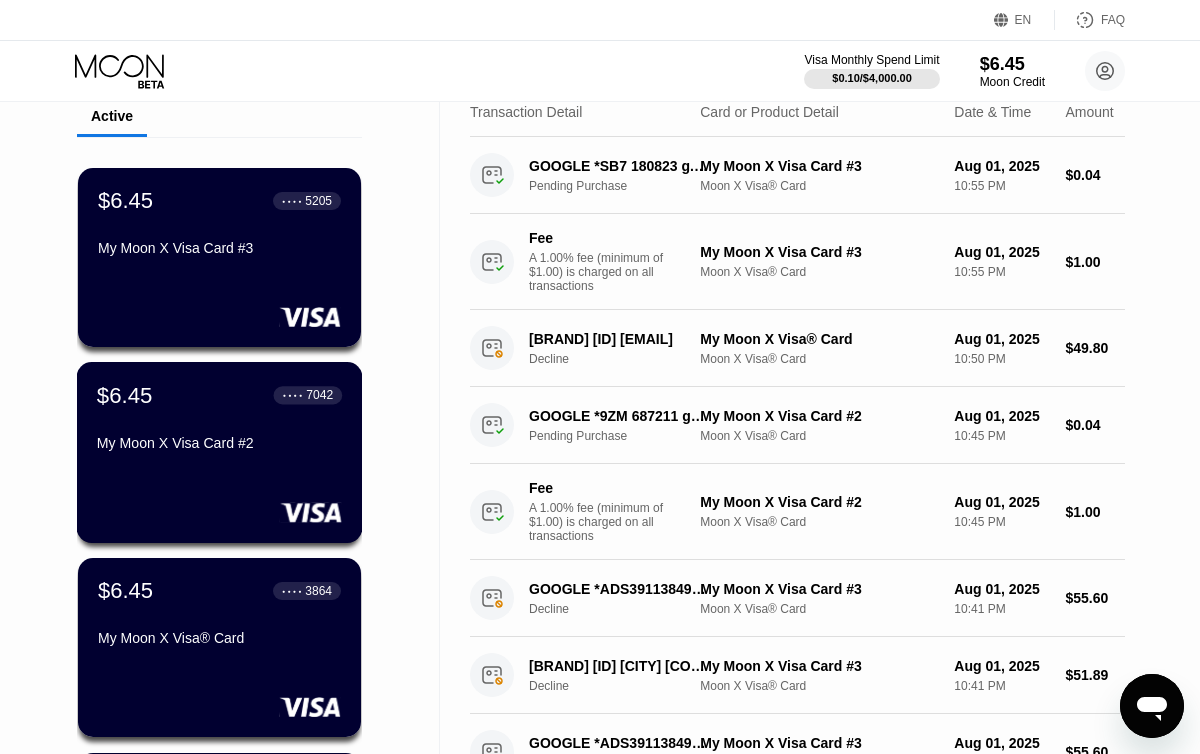 scroll, scrollTop: 64, scrollLeft: 0, axis: vertical 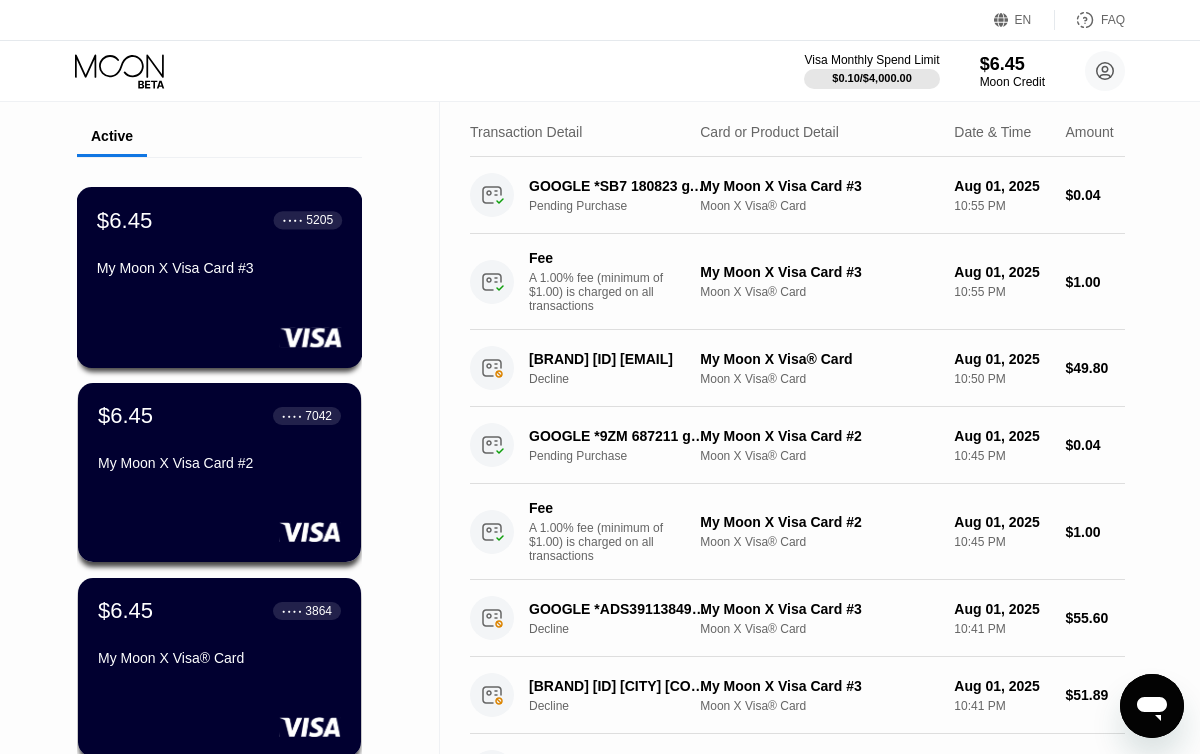 click on "$[PRICE] ● ● ● ● [CREDIT CARD LAST 4 DIGITS] [BRAND] [CARD TYPE]" at bounding box center (220, 277) 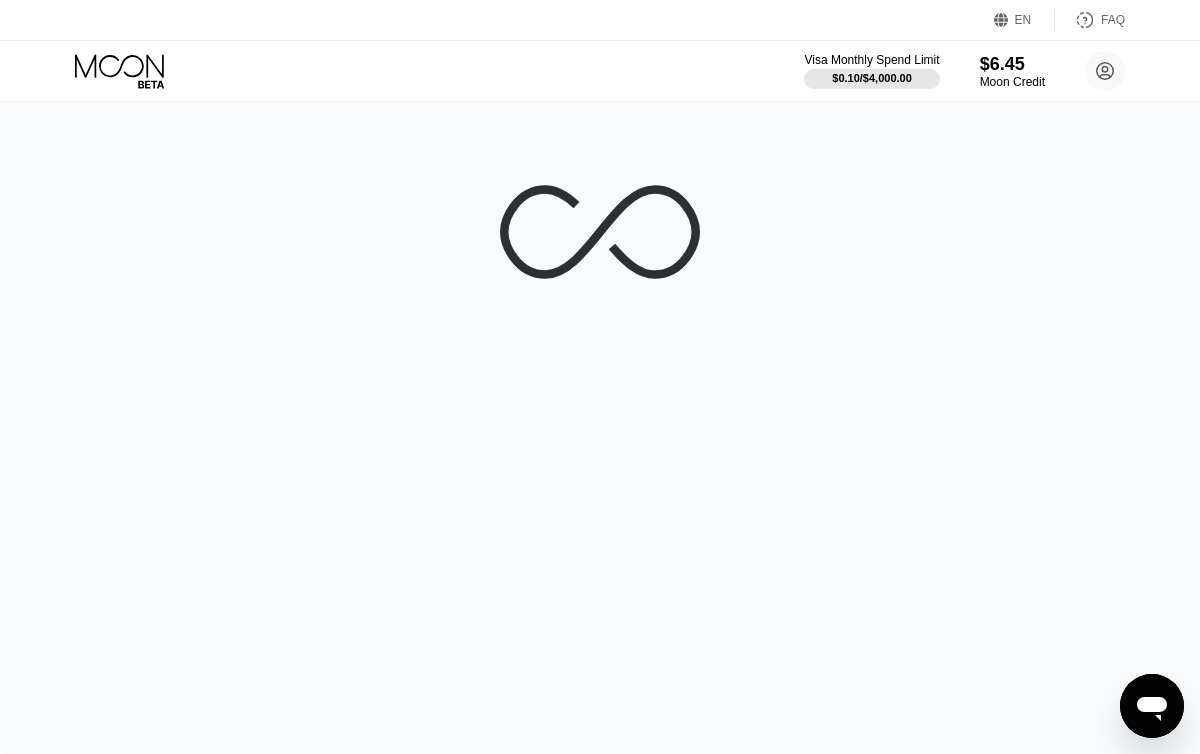 scroll, scrollTop: 0, scrollLeft: 0, axis: both 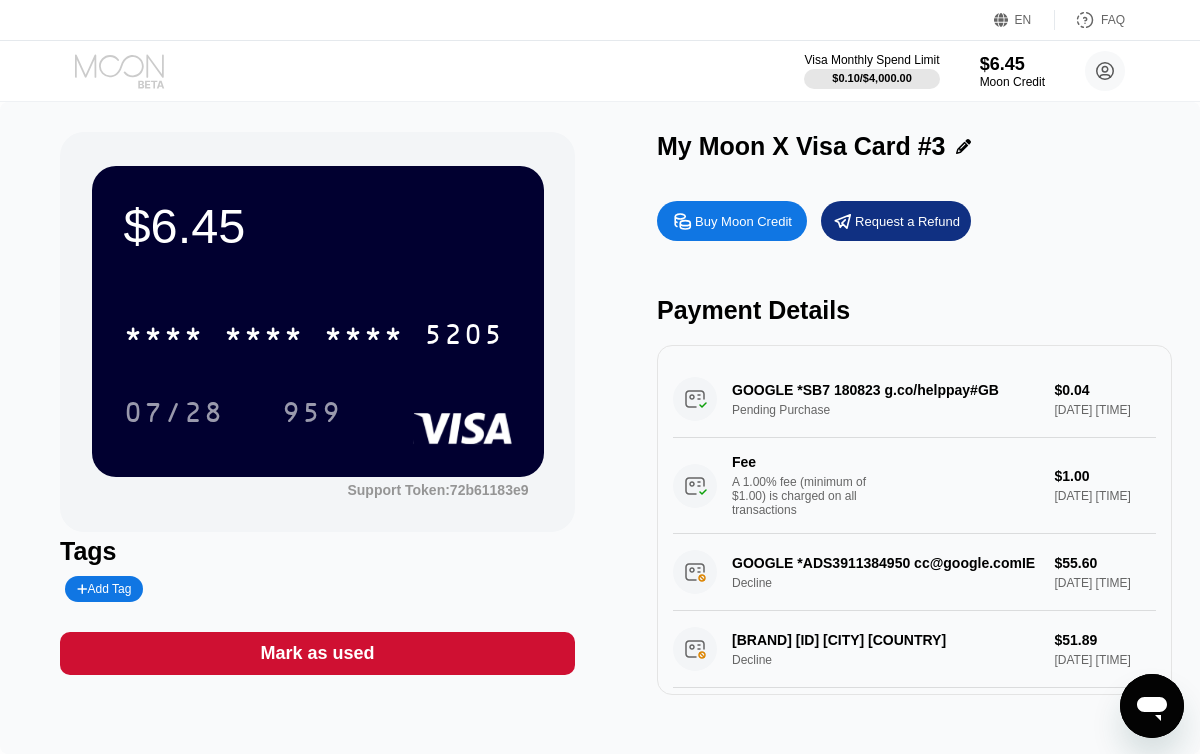click 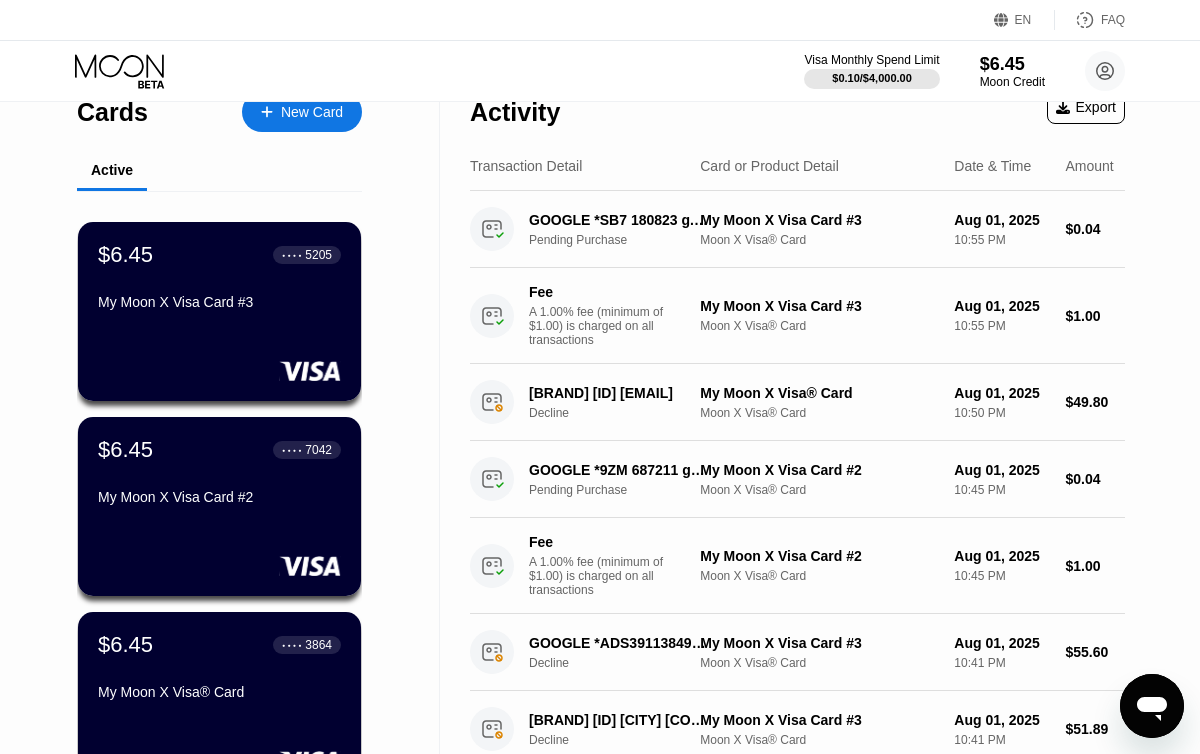 scroll, scrollTop: 0, scrollLeft: 0, axis: both 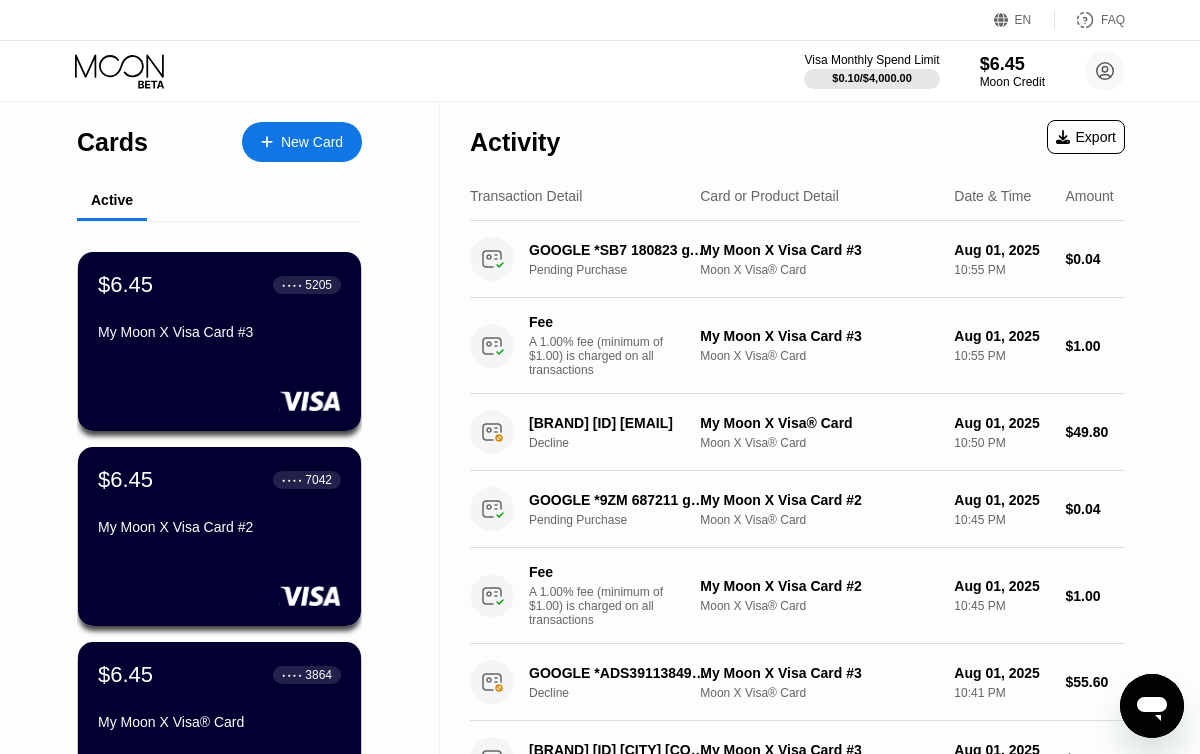 click on "New Card" at bounding box center [302, 142] 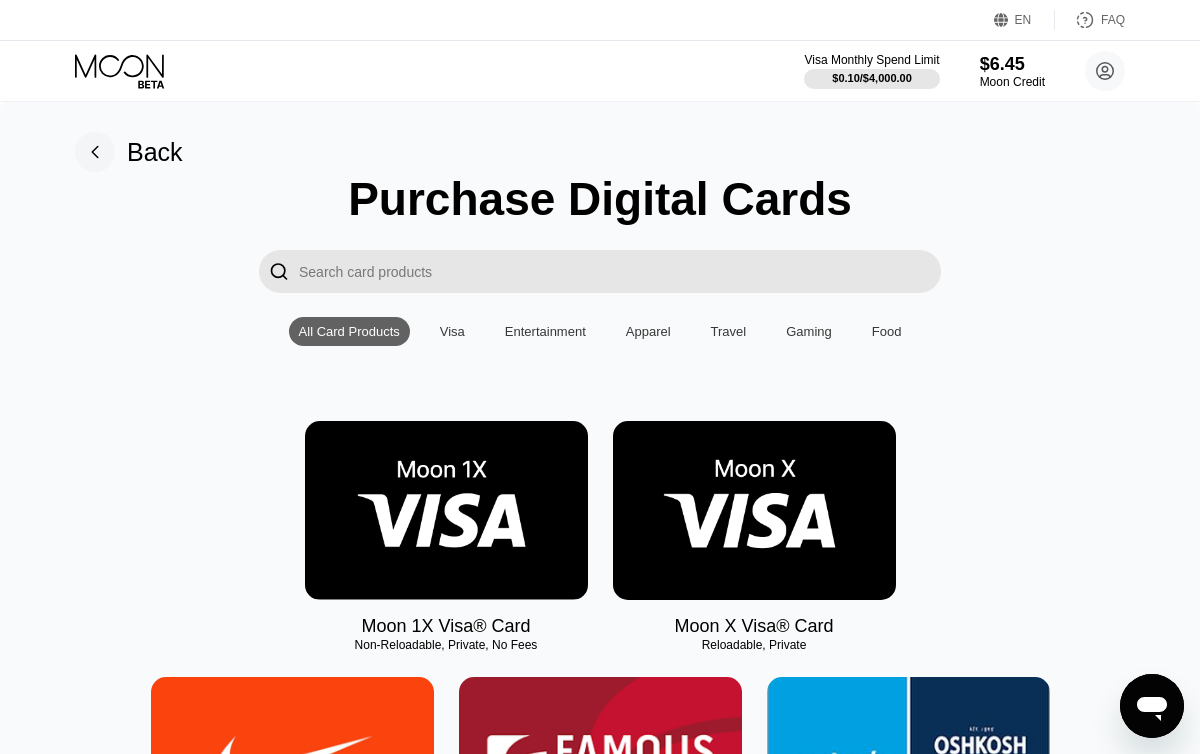 click at bounding box center [754, 510] 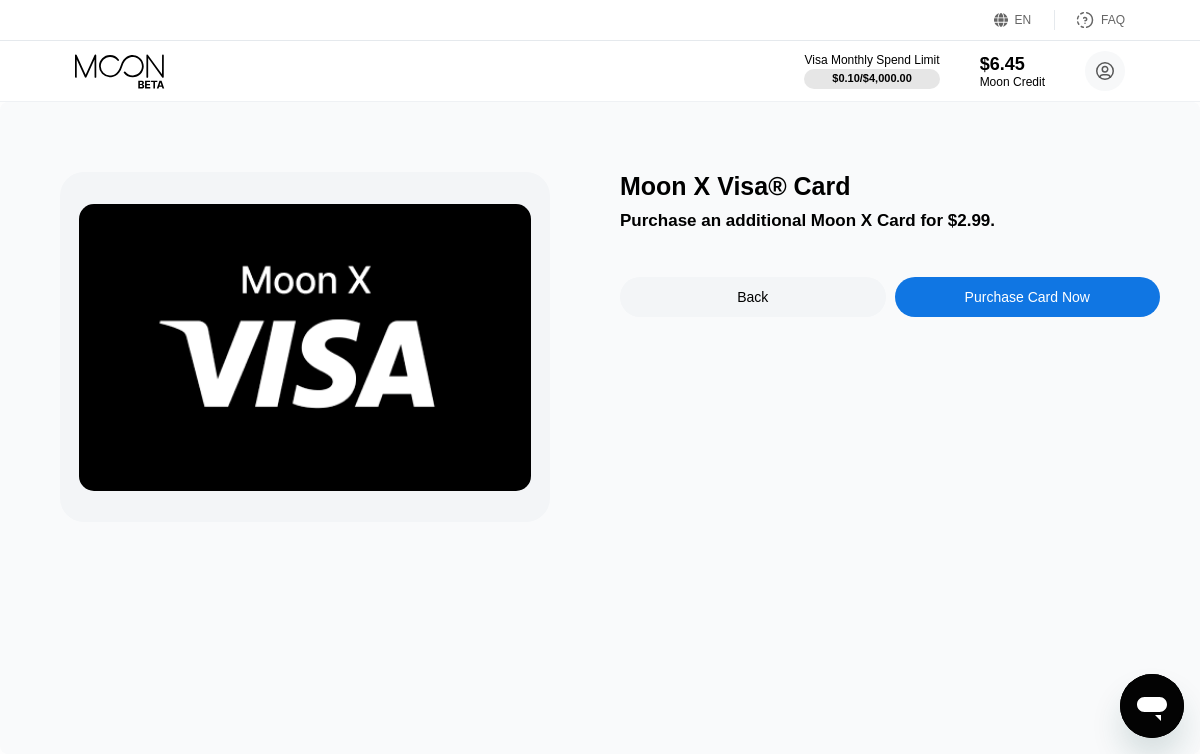 click on "Purchase Card Now" at bounding box center [1028, 297] 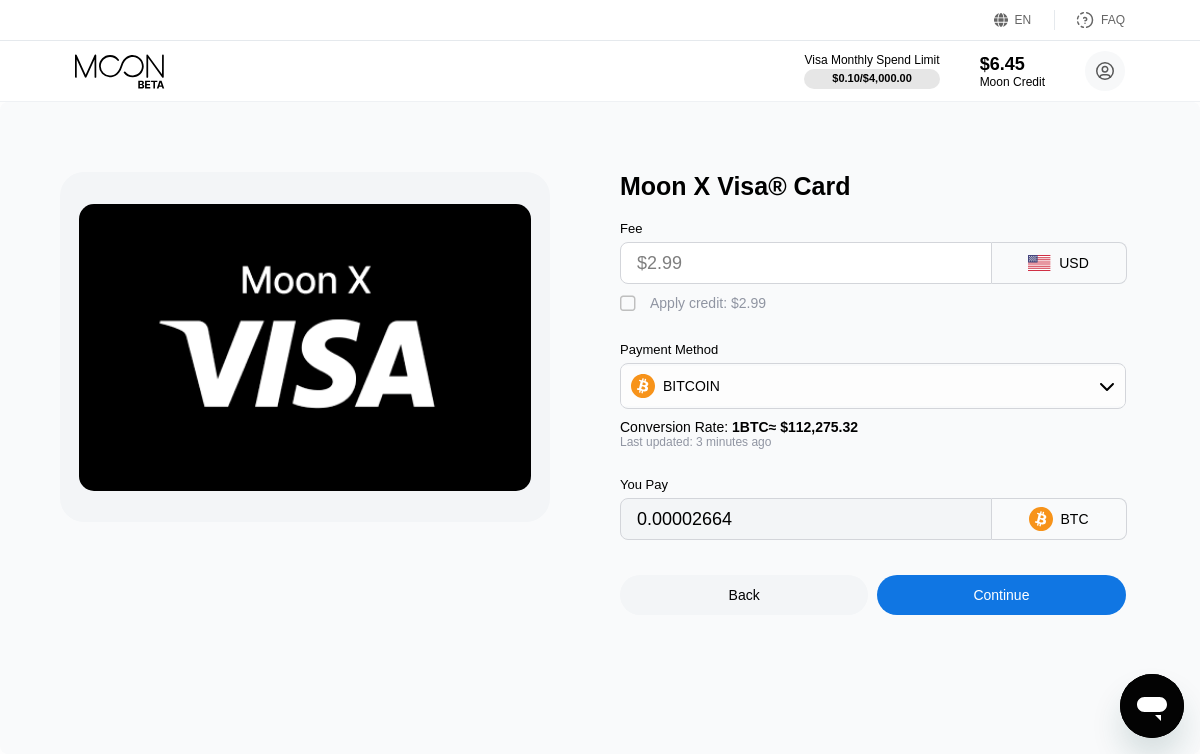 click on " Apply credit: $2.99" at bounding box center [698, 304] 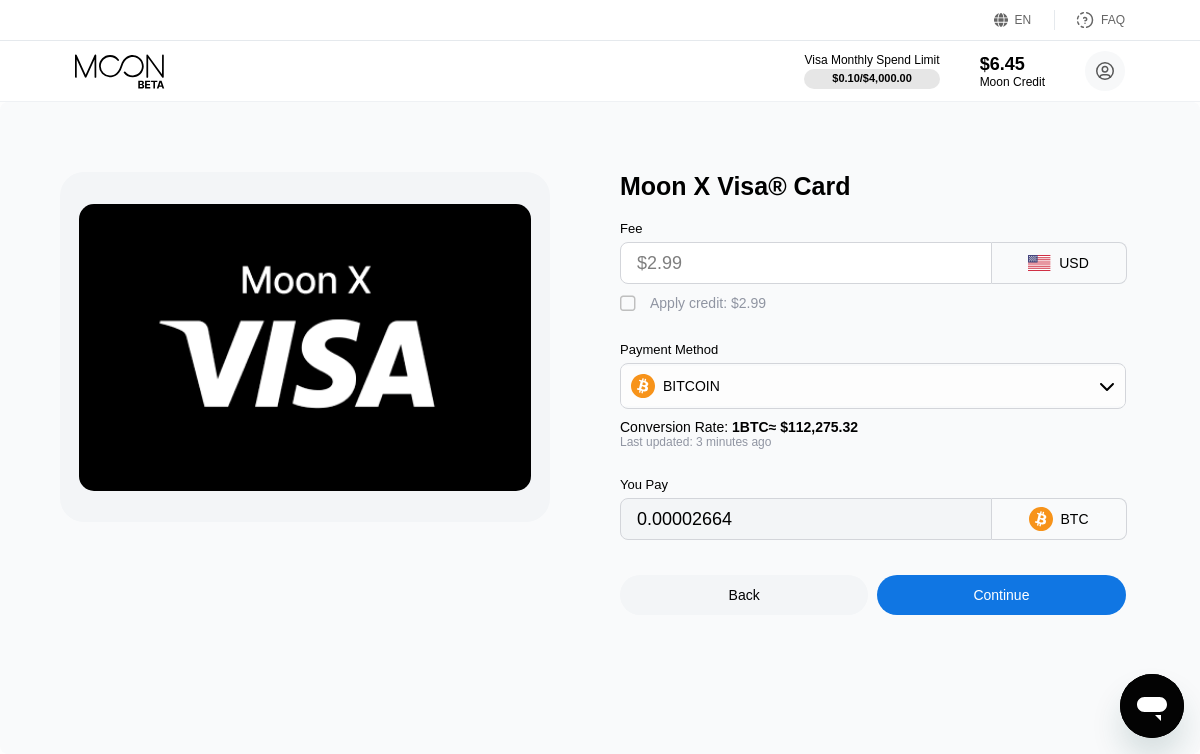type on "0" 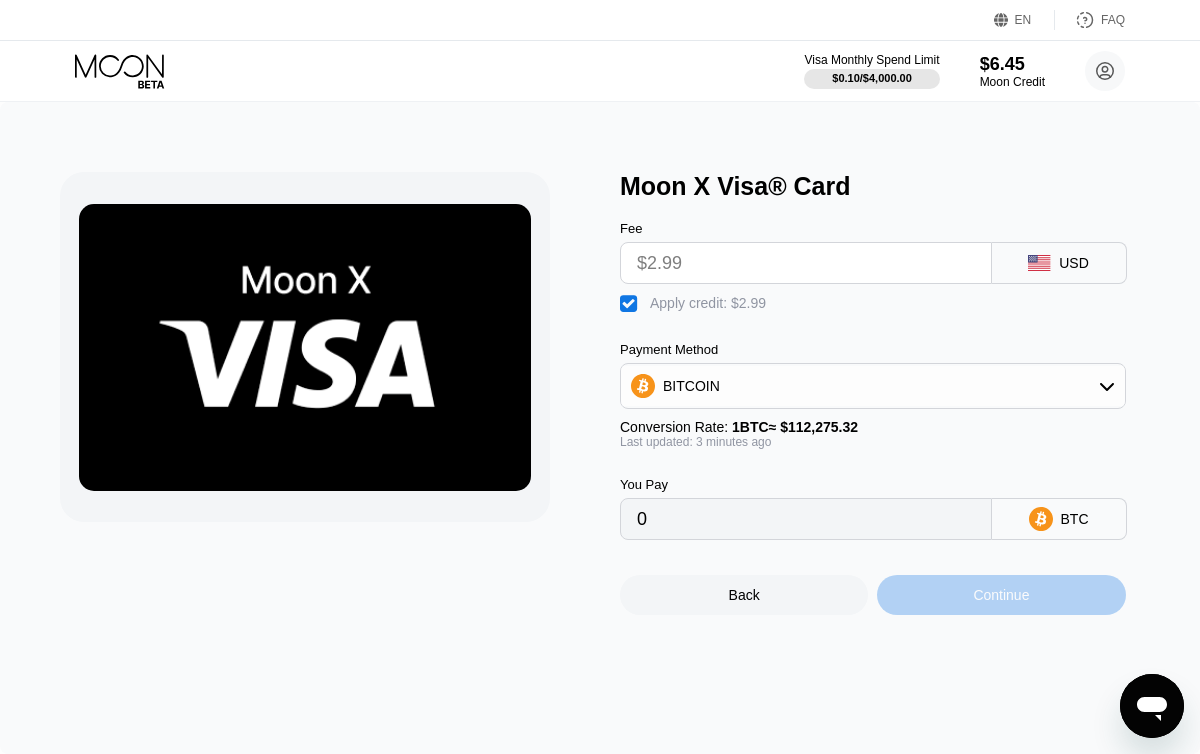 click on "Continue" at bounding box center [1001, 595] 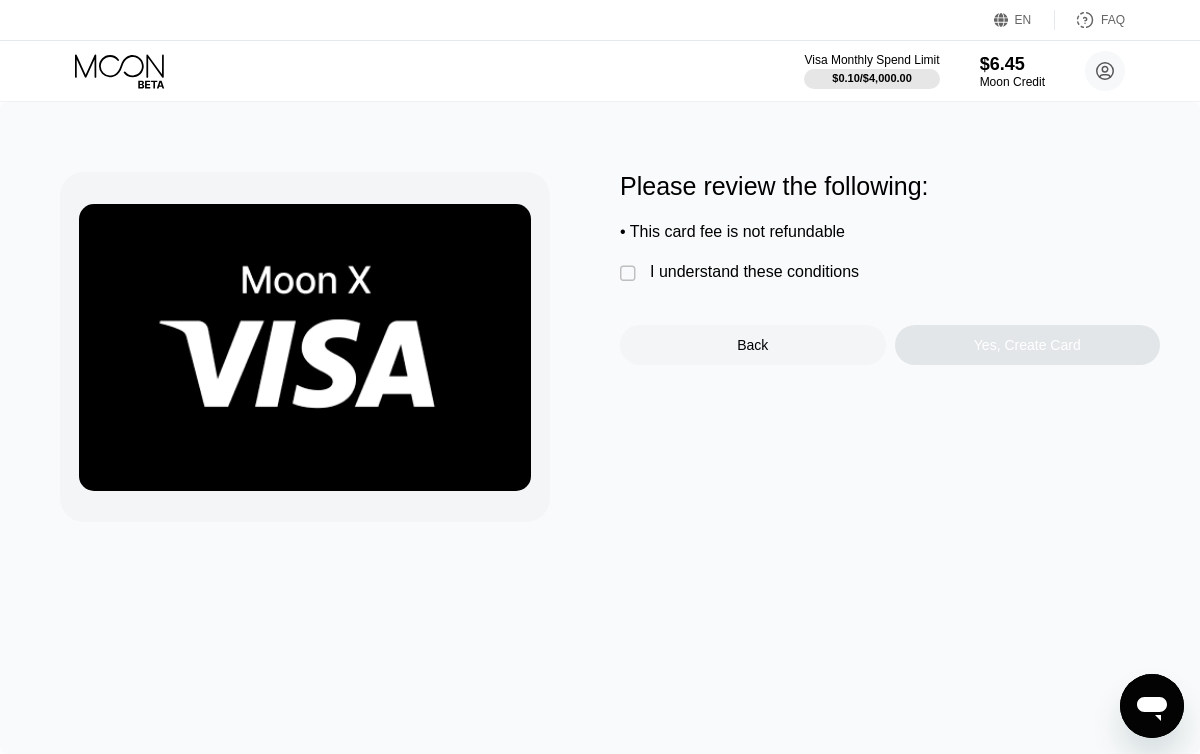 click on "I understand these conditions" at bounding box center (754, 272) 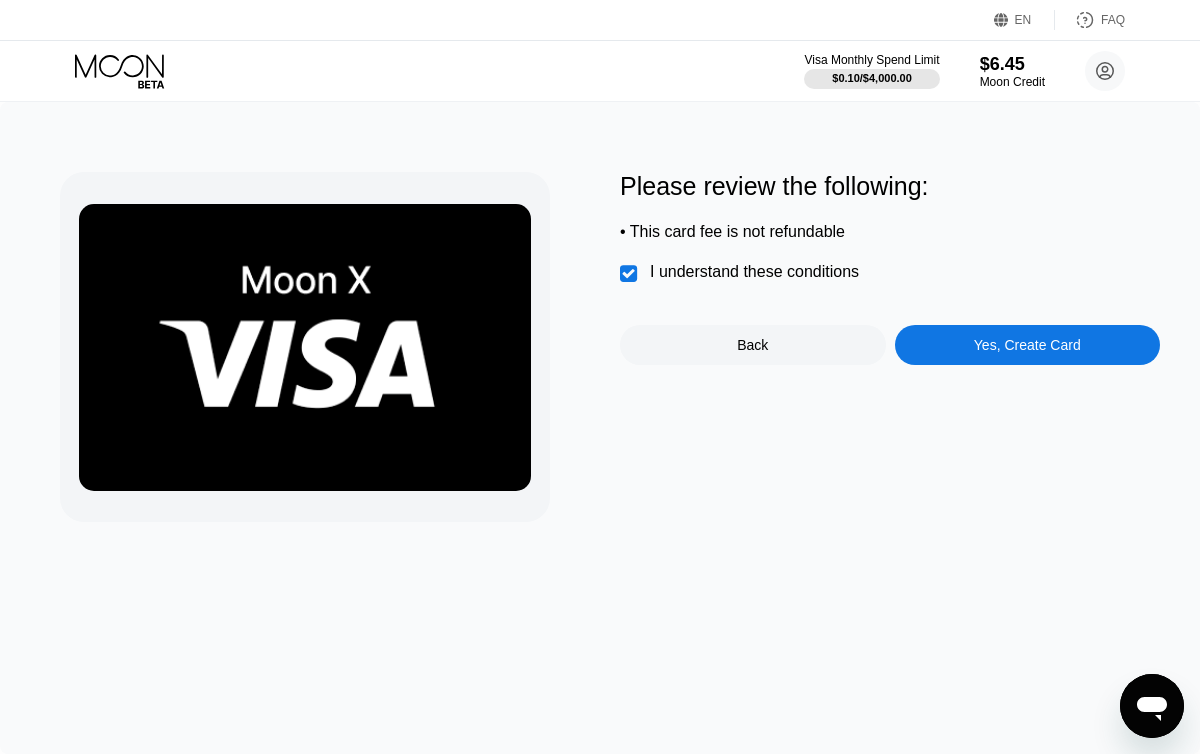 click on "Please review the following: • This card fee is not refundable  I understand these conditions Back Yes, Create Card" at bounding box center [890, 268] 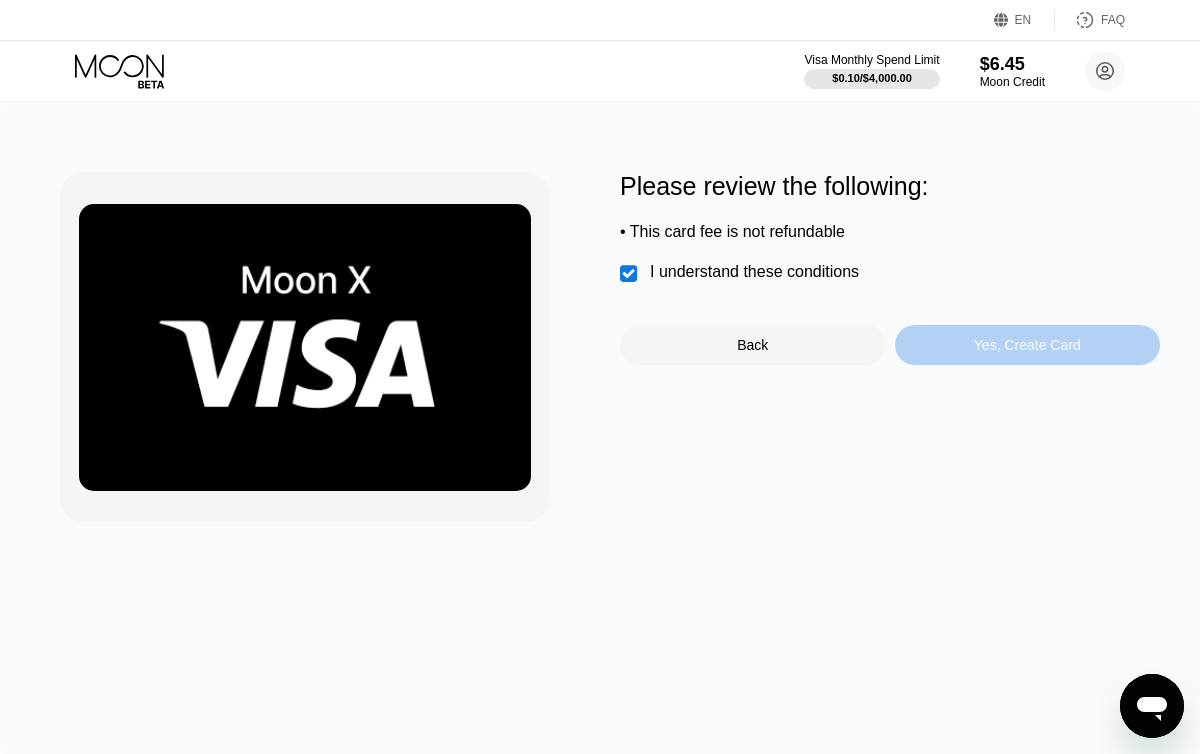 click on "Yes, Create Card" at bounding box center [1027, 345] 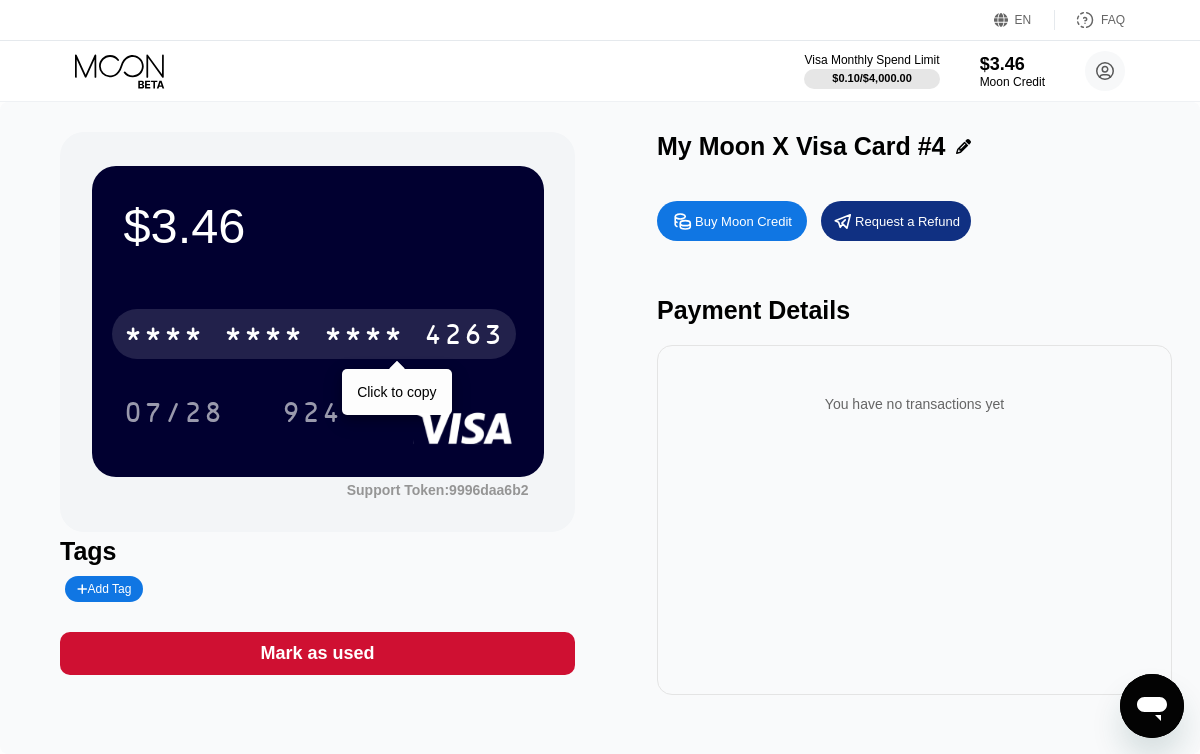click on "* * * * * * * * * * * * 4263" at bounding box center (314, 334) 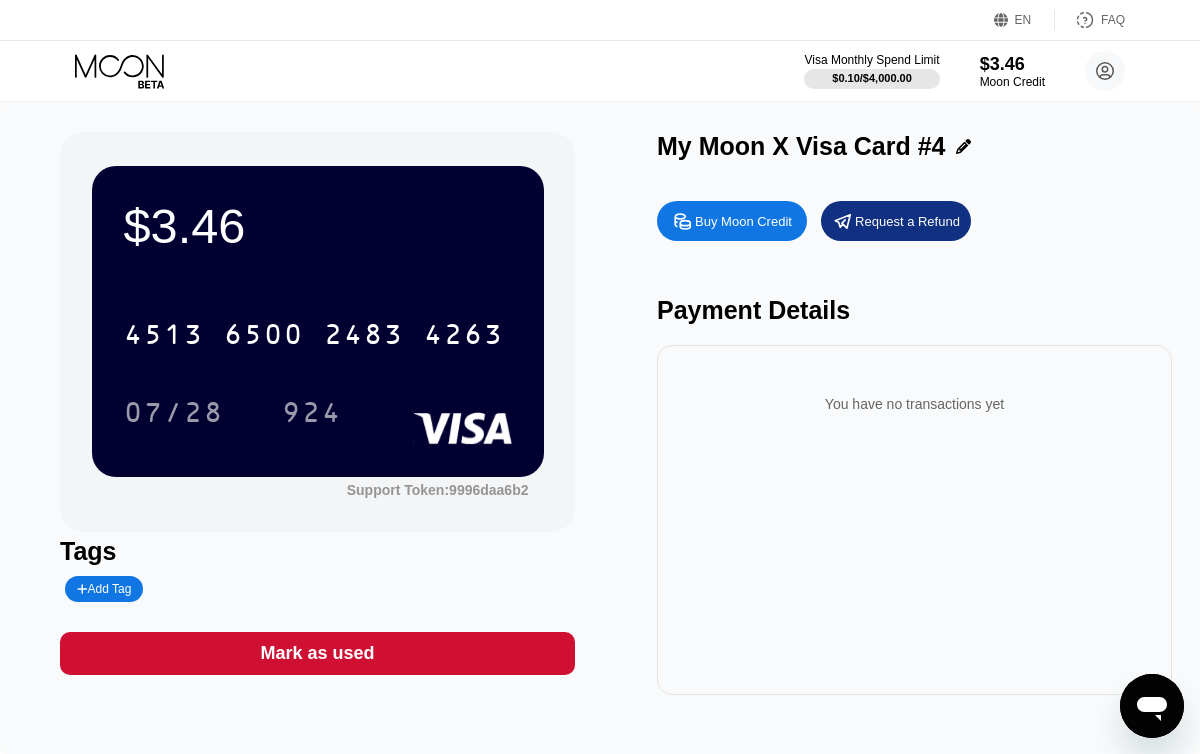 scroll, scrollTop: 0, scrollLeft: 0, axis: both 